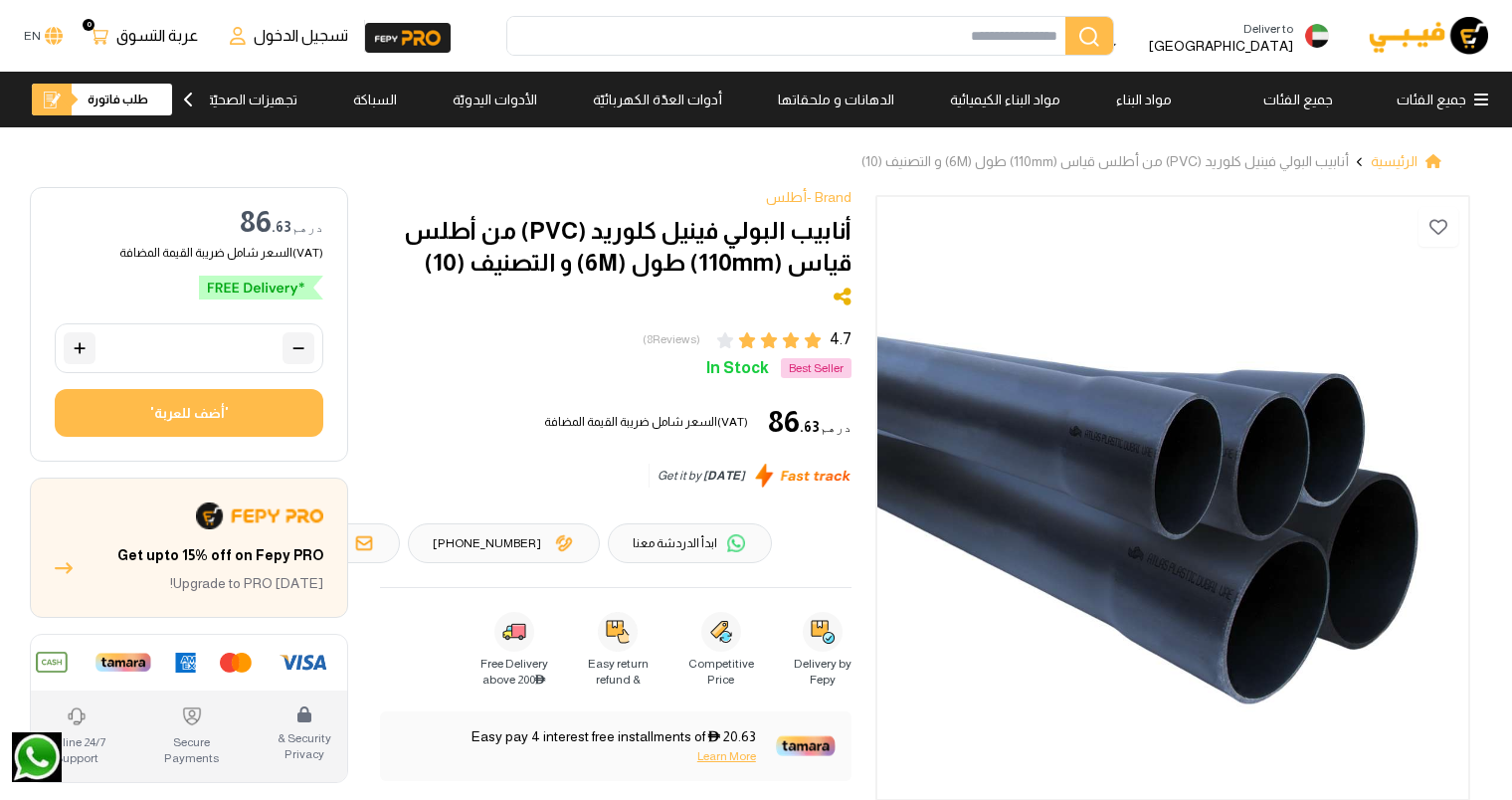 scroll, scrollTop: 0, scrollLeft: 0, axis: both 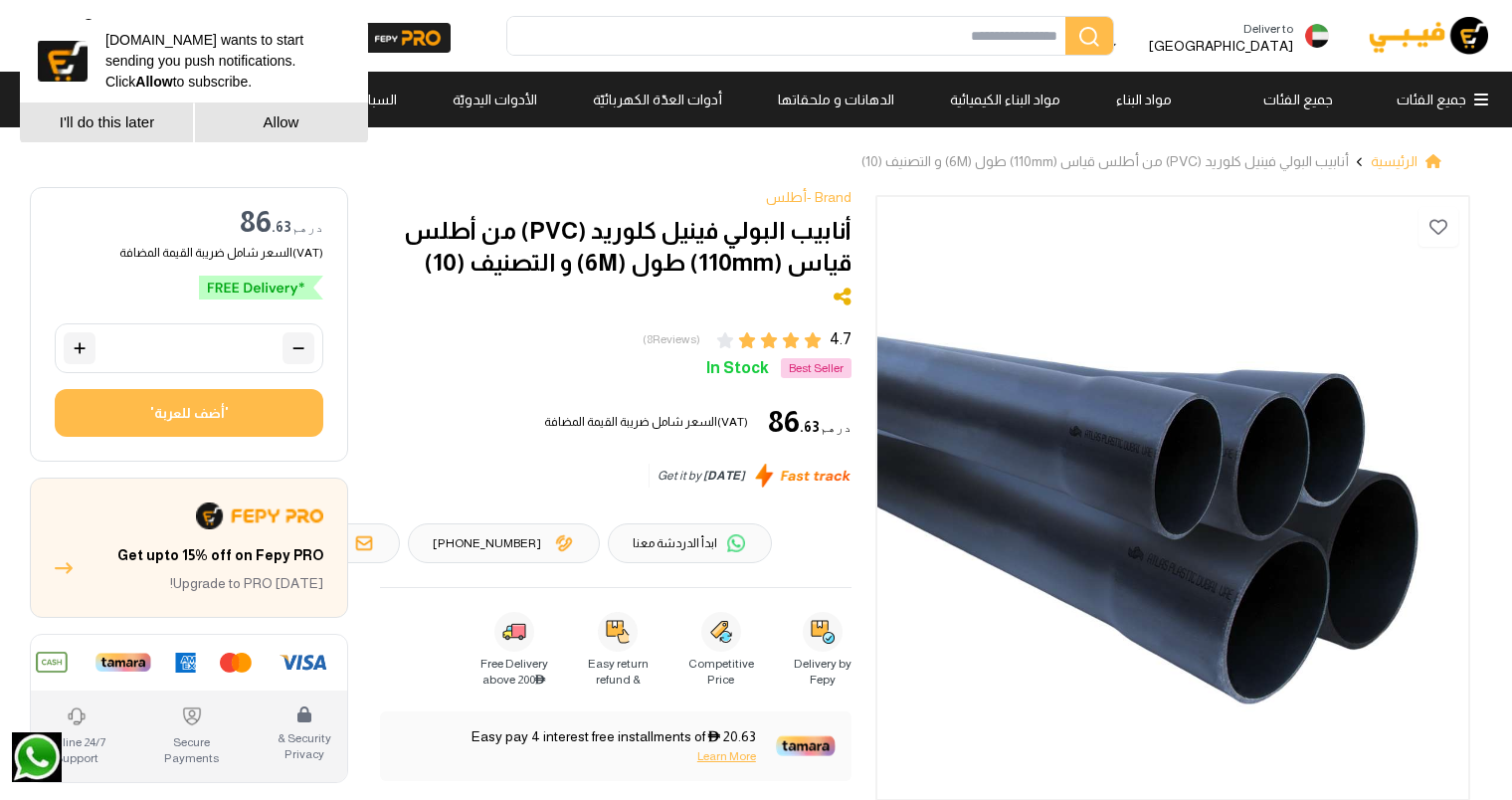 click on "جميع الفئات" at bounding box center (1298, 100) 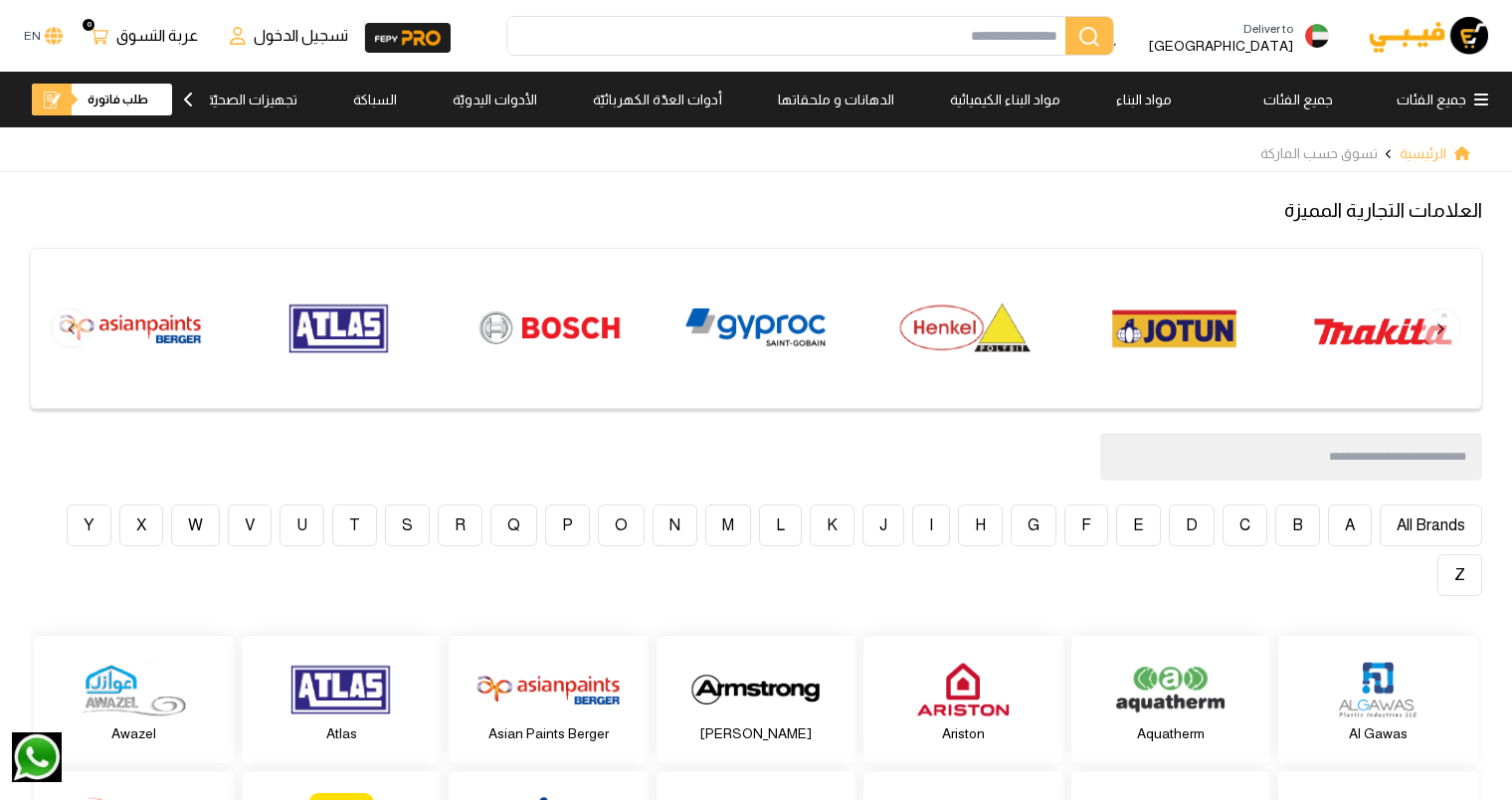 scroll, scrollTop: 0, scrollLeft: 0, axis: both 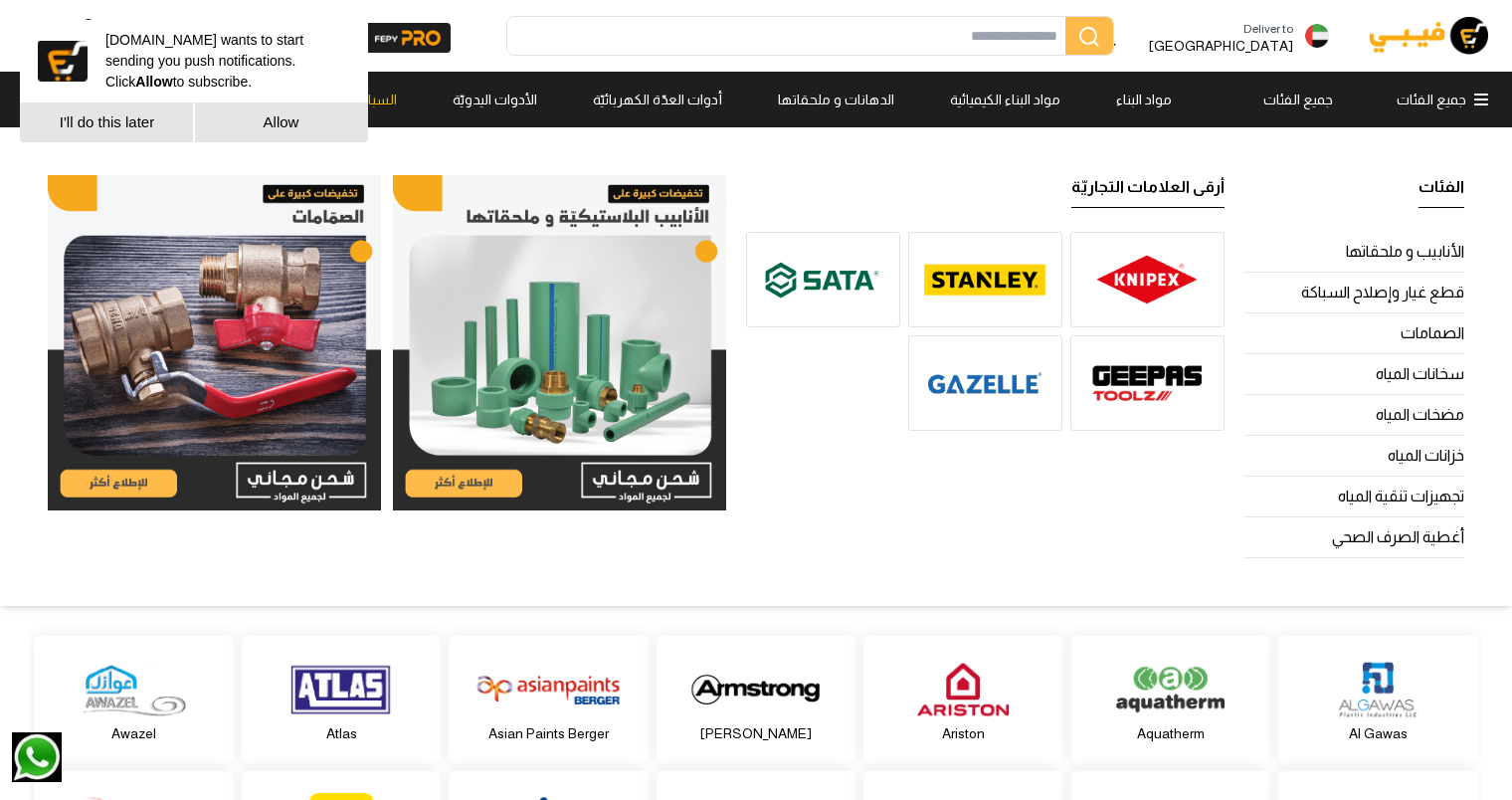 click on "السباكة" at bounding box center (375, 100) 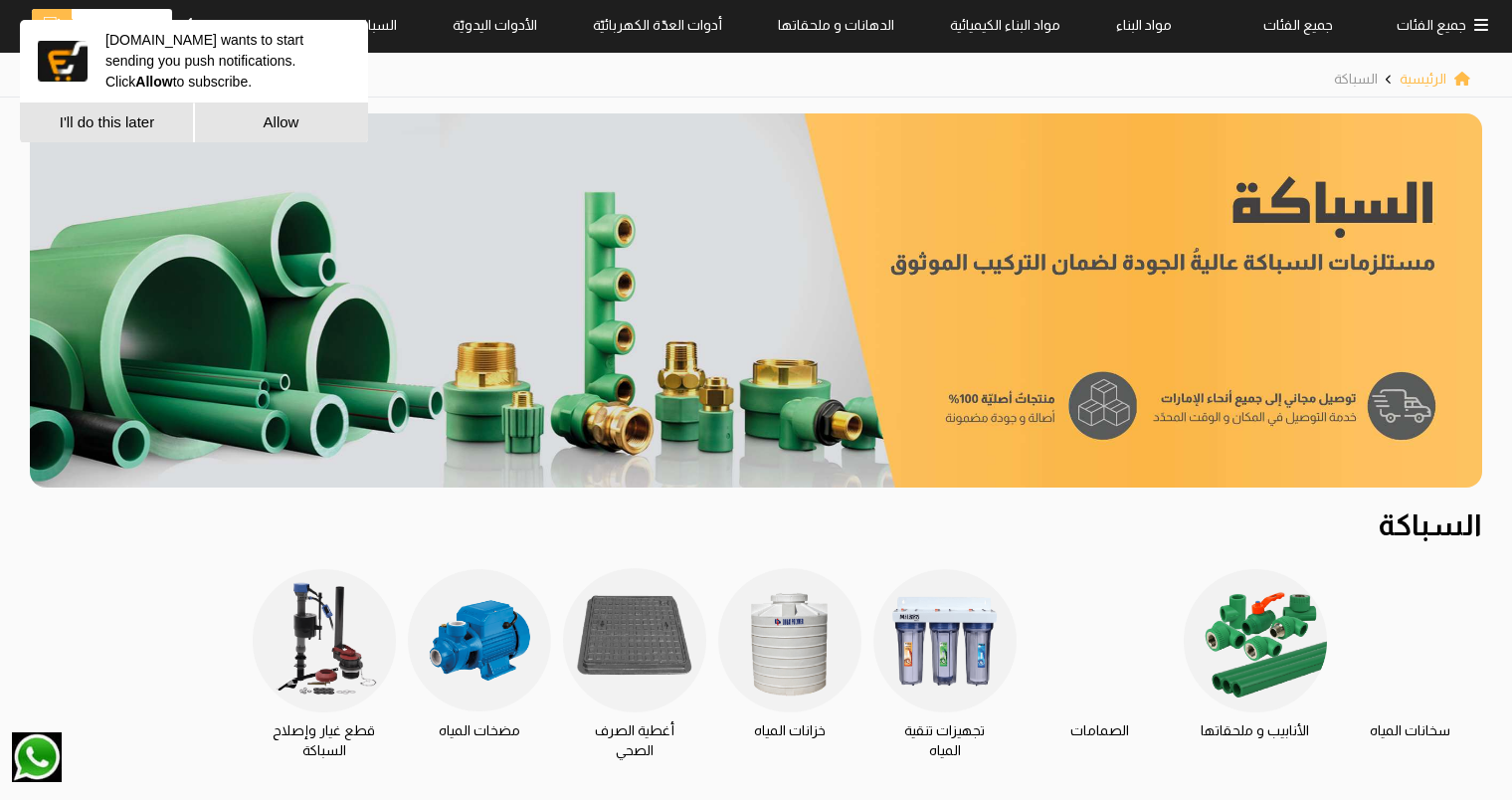 scroll, scrollTop: 199, scrollLeft: 0, axis: vertical 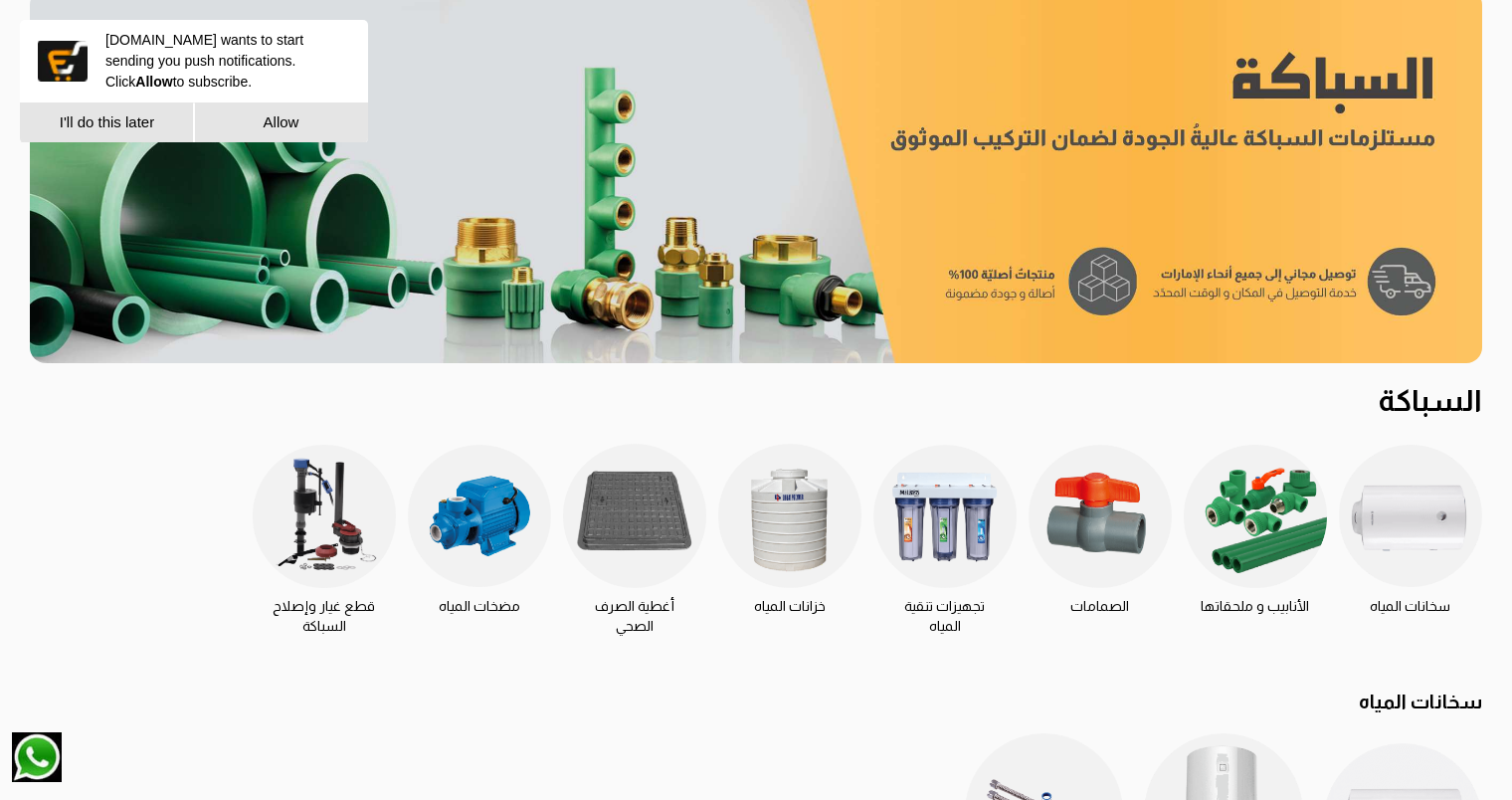 drag, startPoint x: 1265, startPoint y: 530, endPoint x: 1264, endPoint y: 544, distance: 14.035669 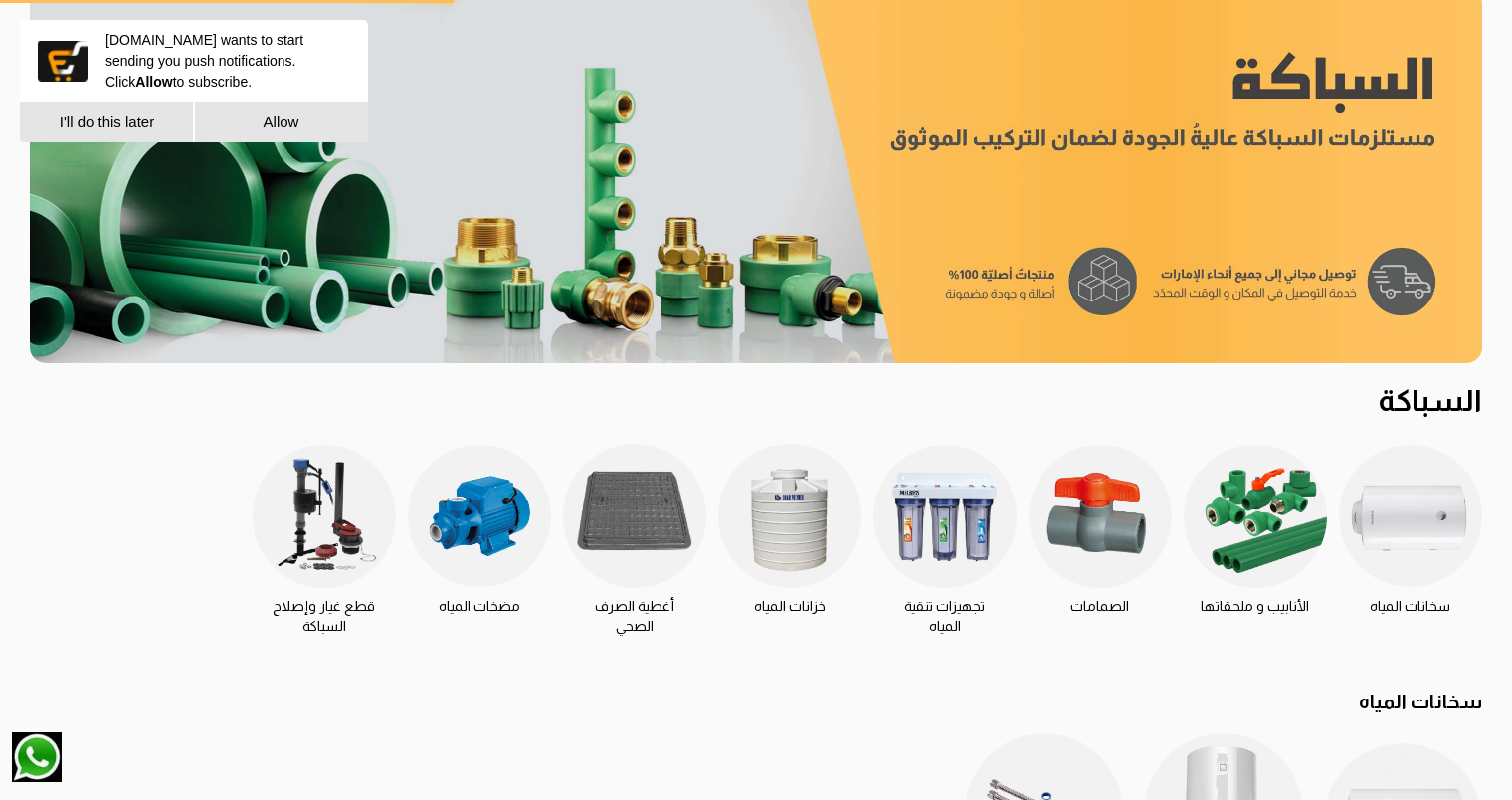 scroll, scrollTop: 0, scrollLeft: 0, axis: both 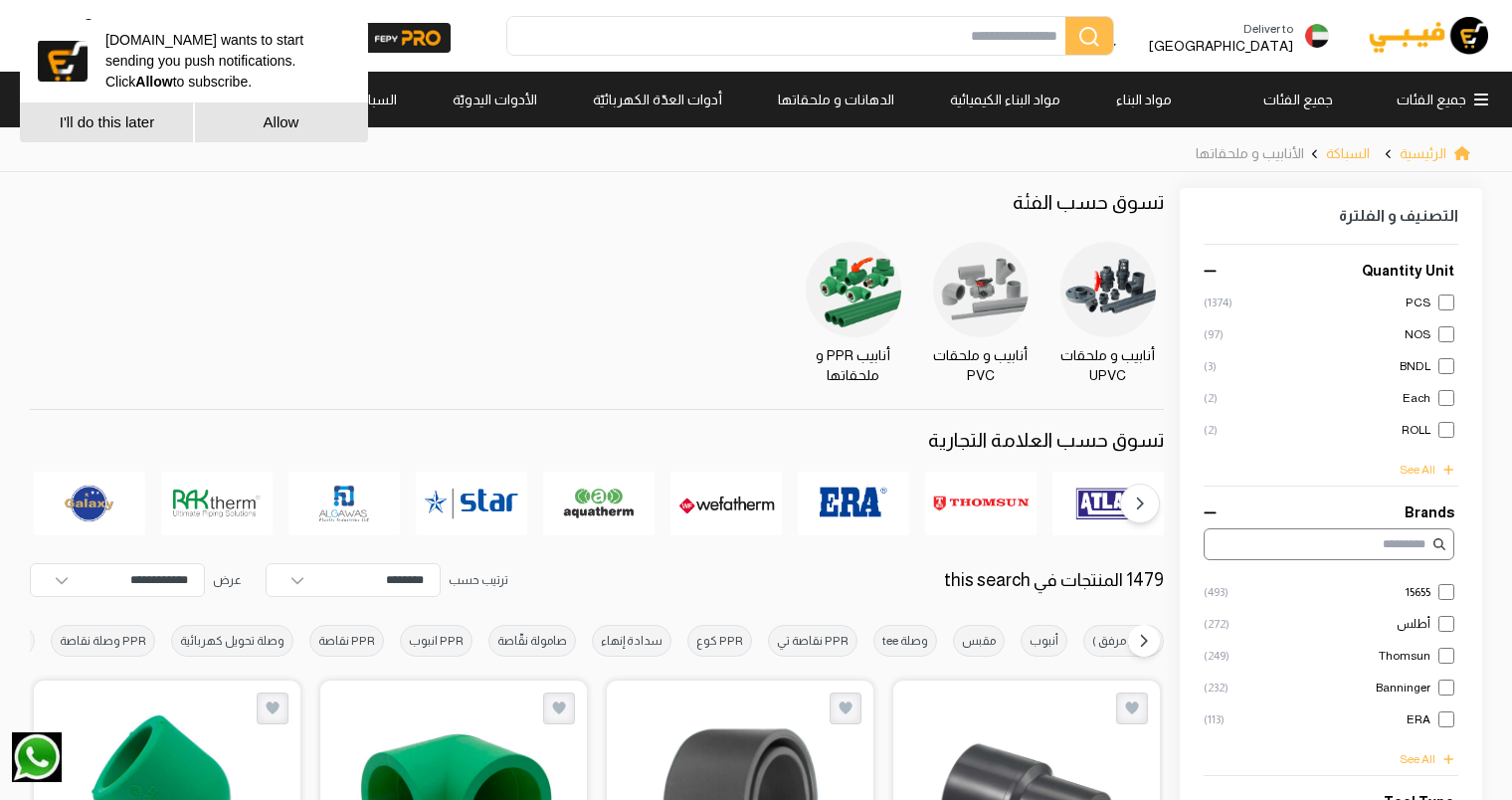 click at bounding box center [981, 290] 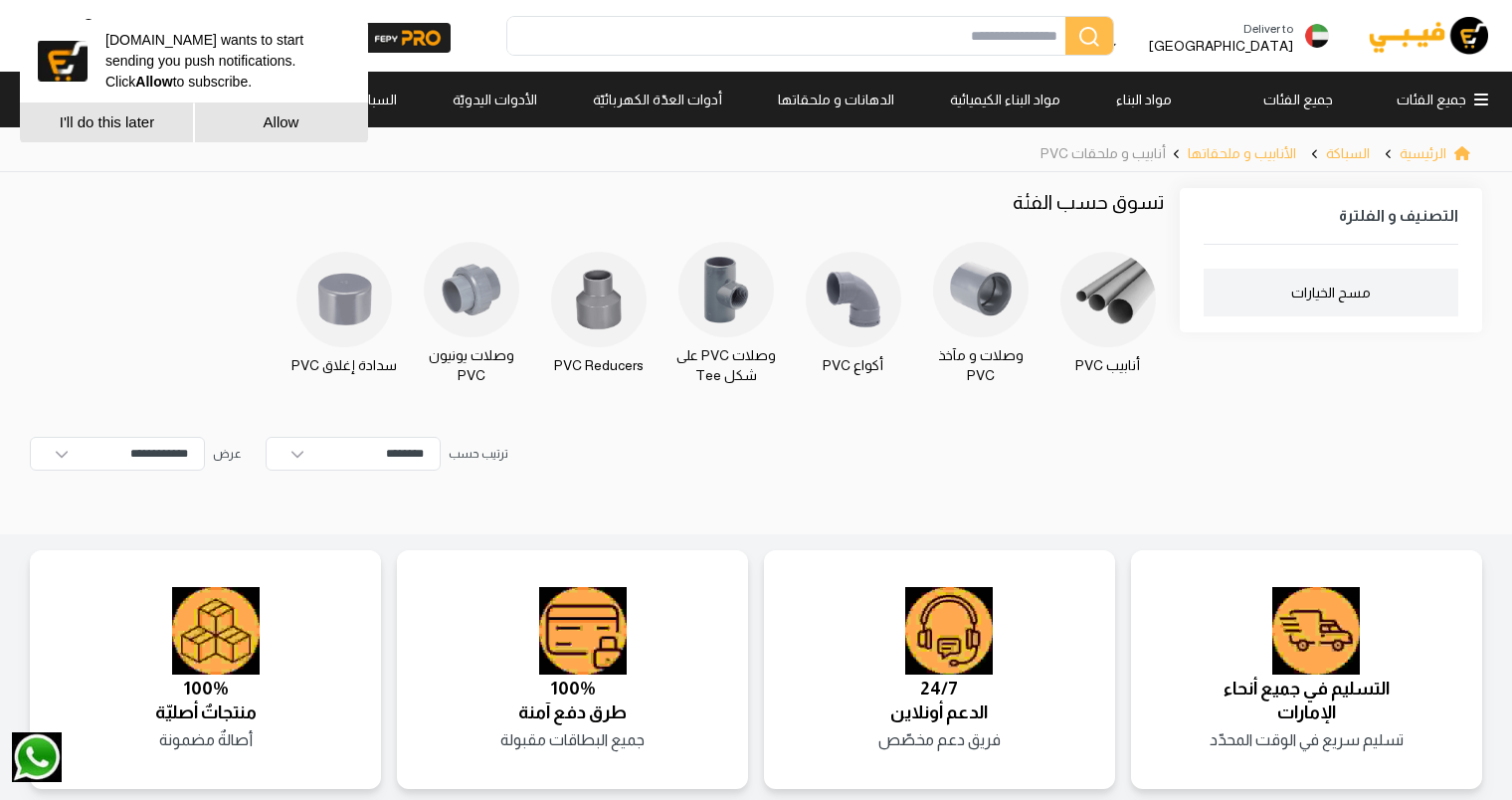 click at bounding box center (853, 300) 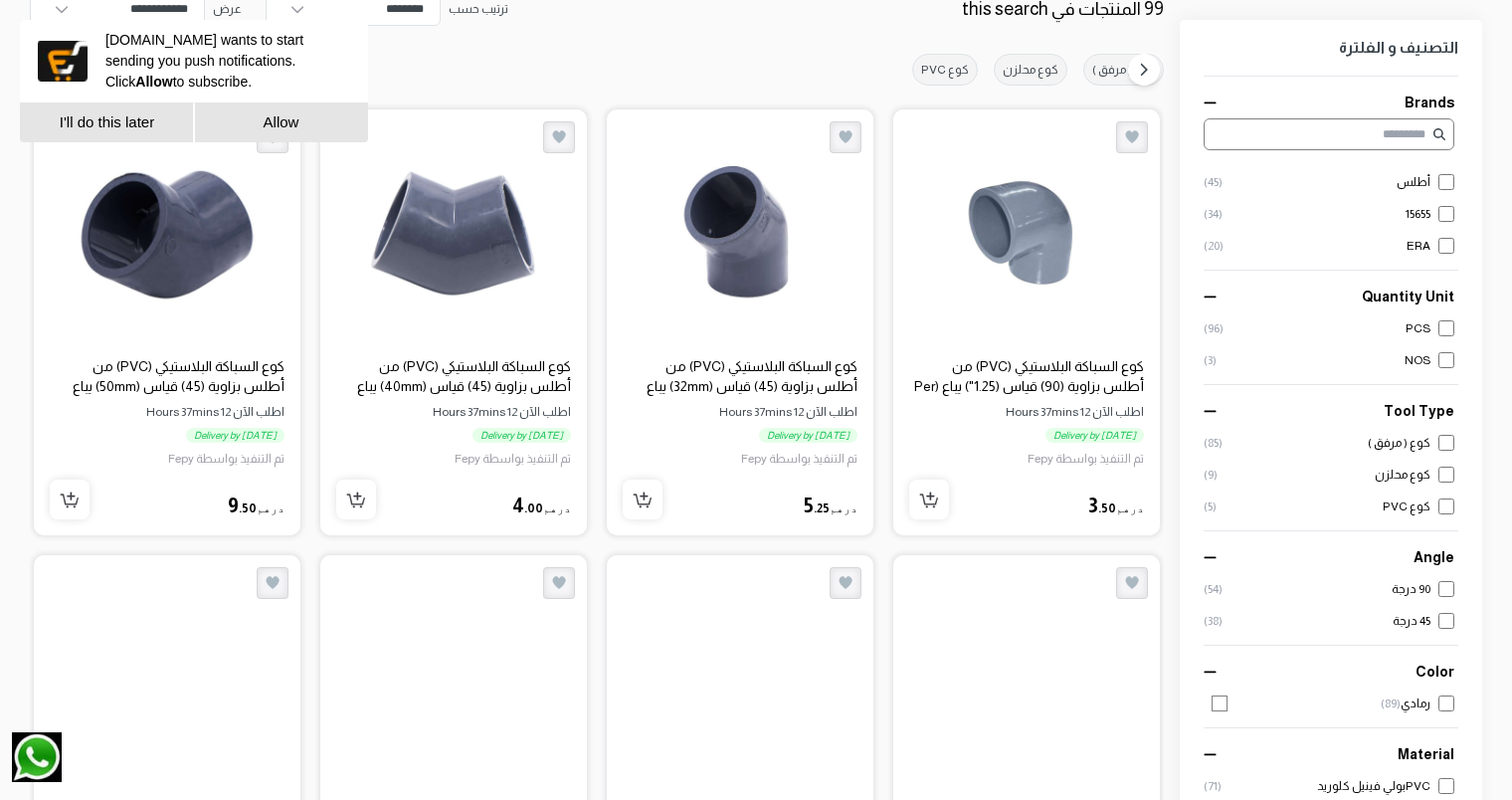 scroll, scrollTop: 299, scrollLeft: 0, axis: vertical 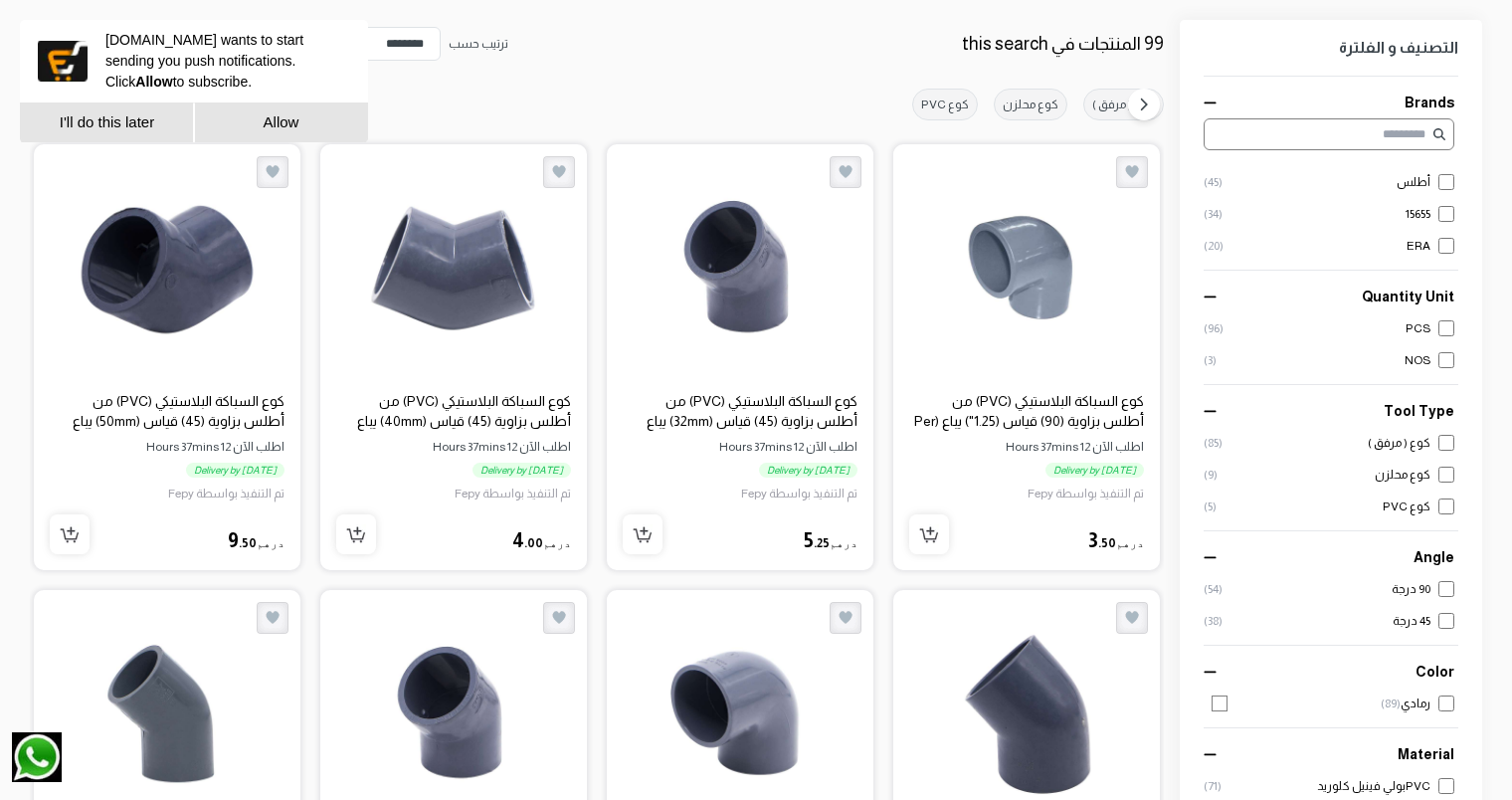 click at bounding box center (1366, 134) 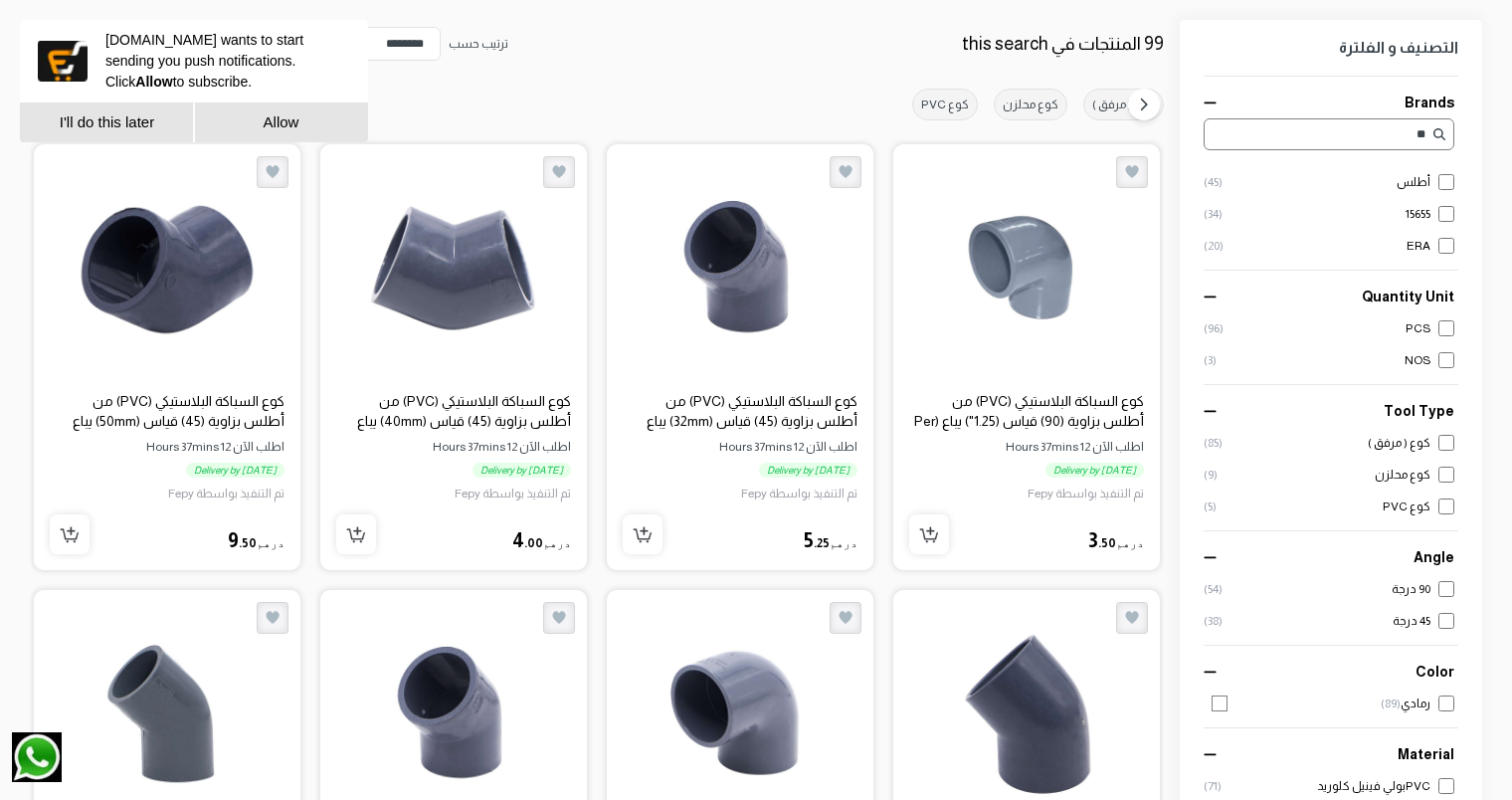 click on "**" at bounding box center [1366, 134] 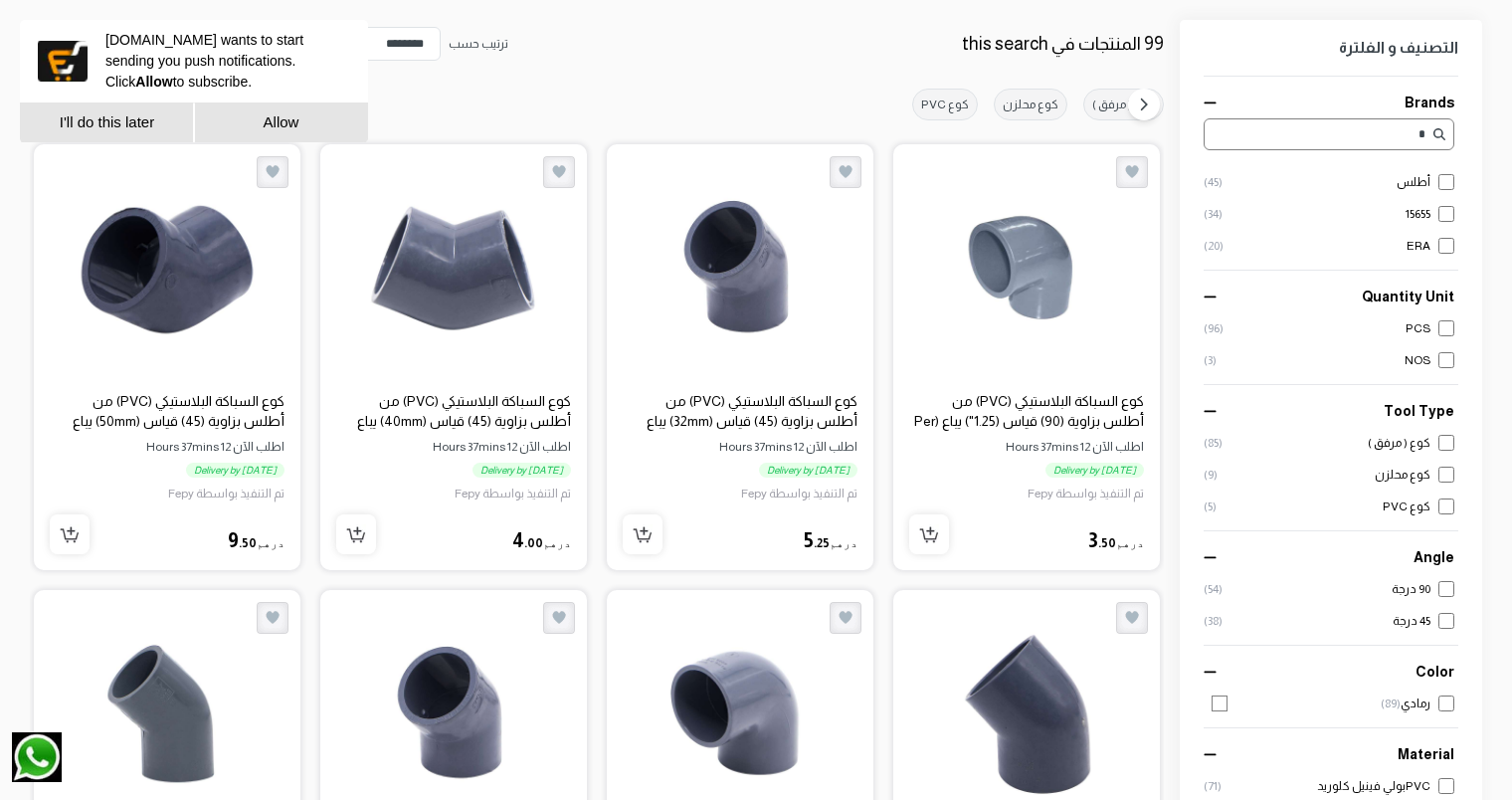 type on "**" 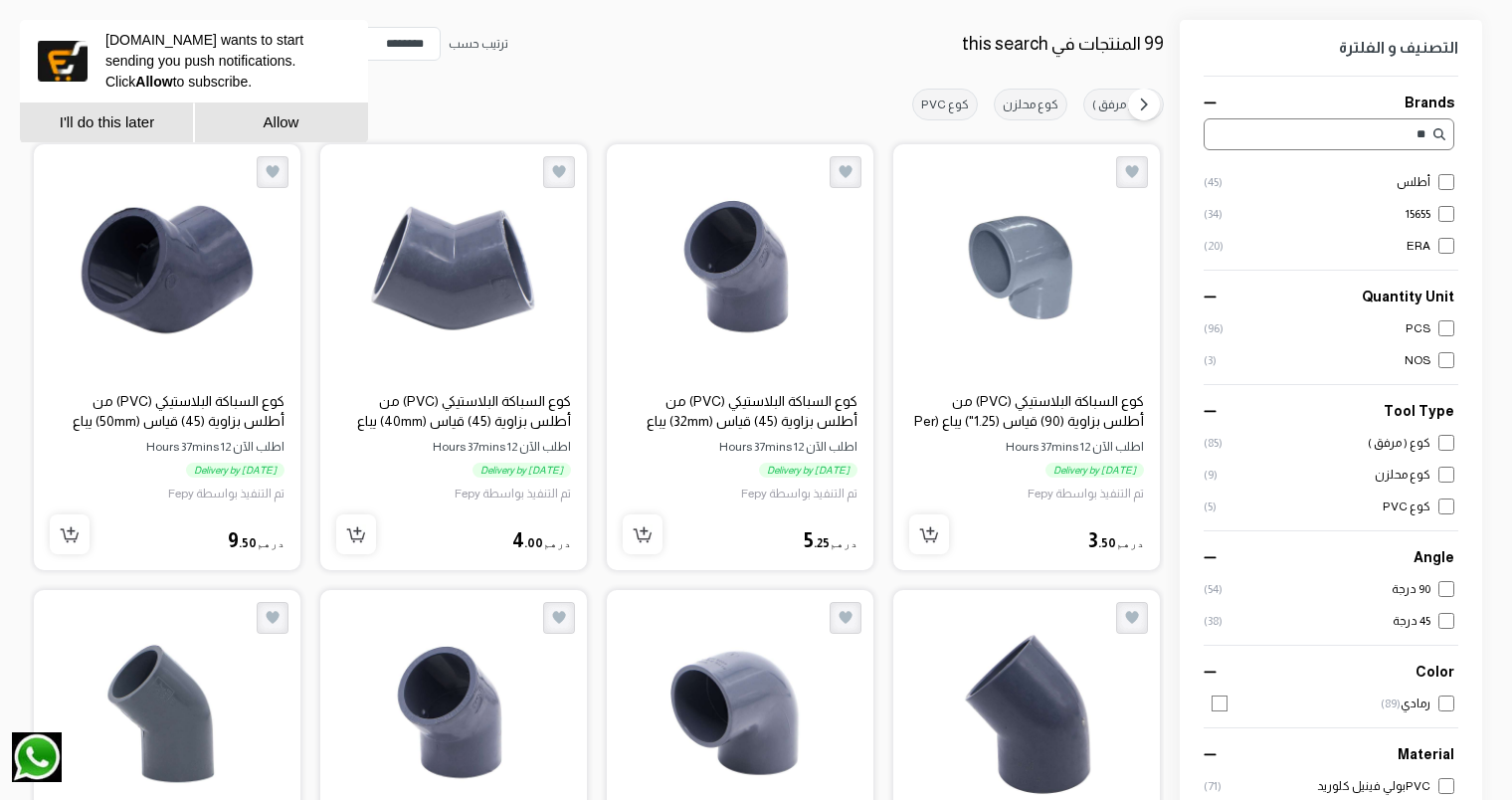 click on "**" at bounding box center [1329, 134] 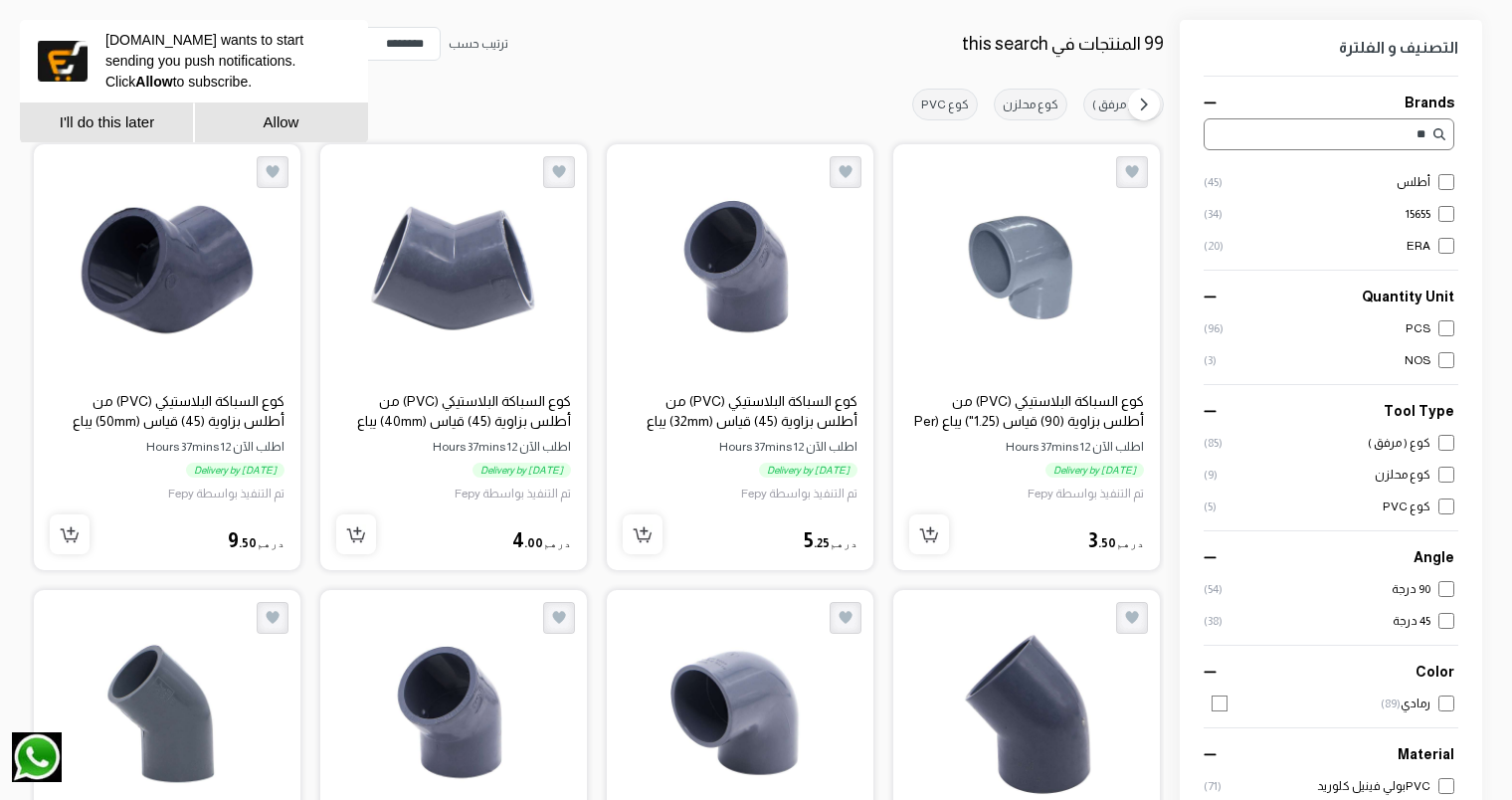 click on "90 درجة ( 54 )" at bounding box center [1329, 589] 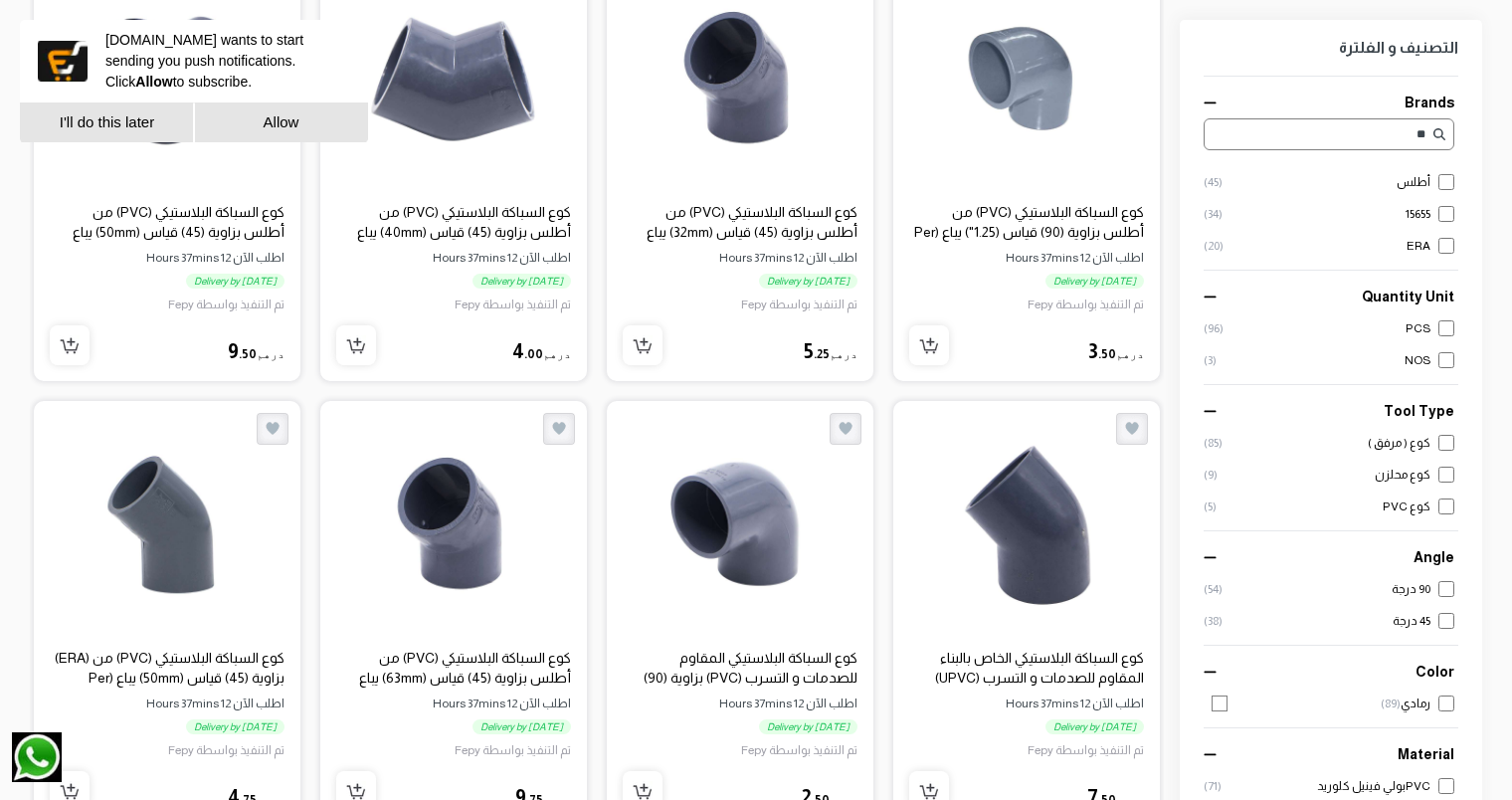 scroll, scrollTop: 299, scrollLeft: 0, axis: vertical 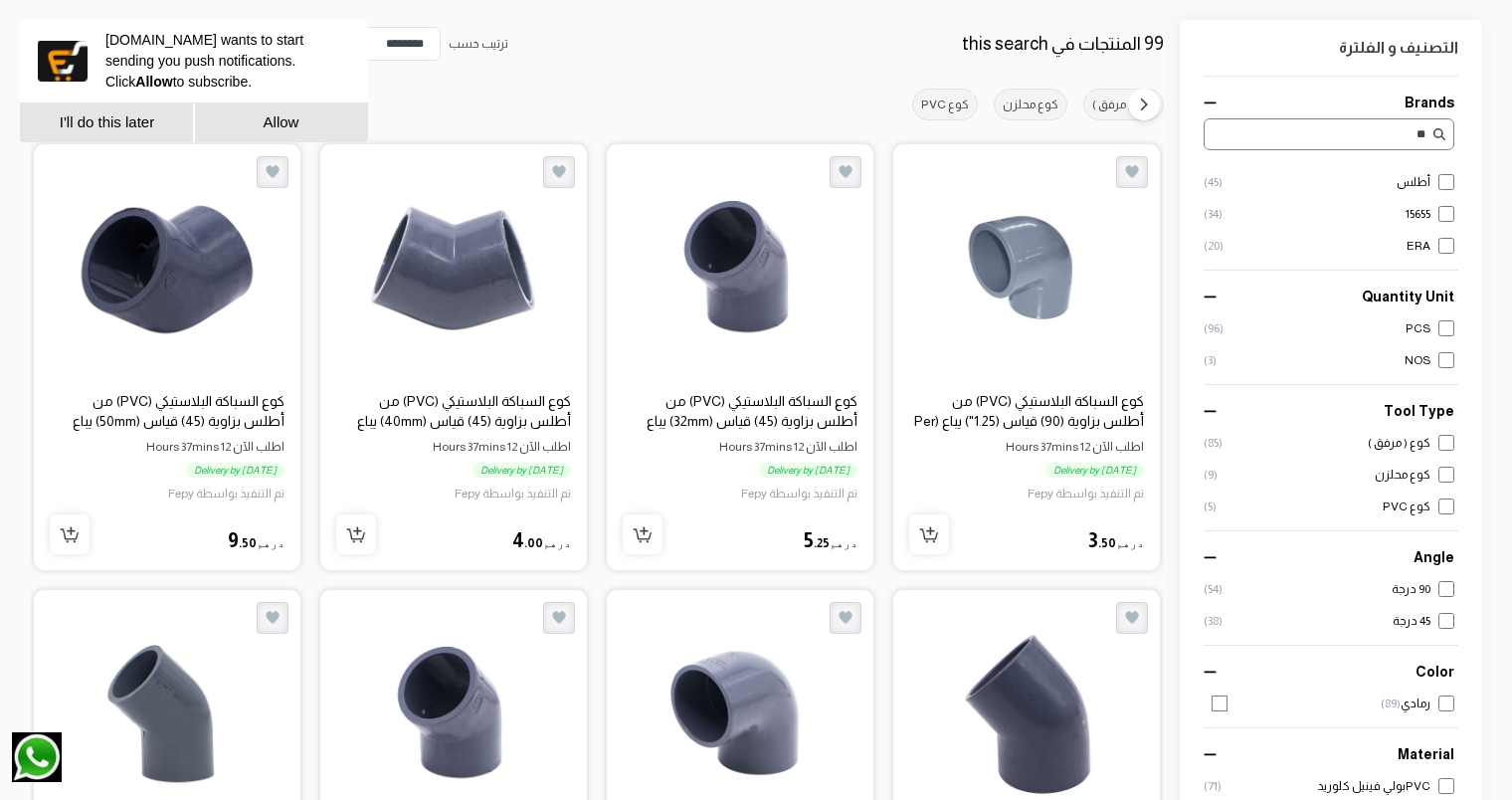 click on "كوع ( مرفق ) ( 85 )" at bounding box center [1329, 443] 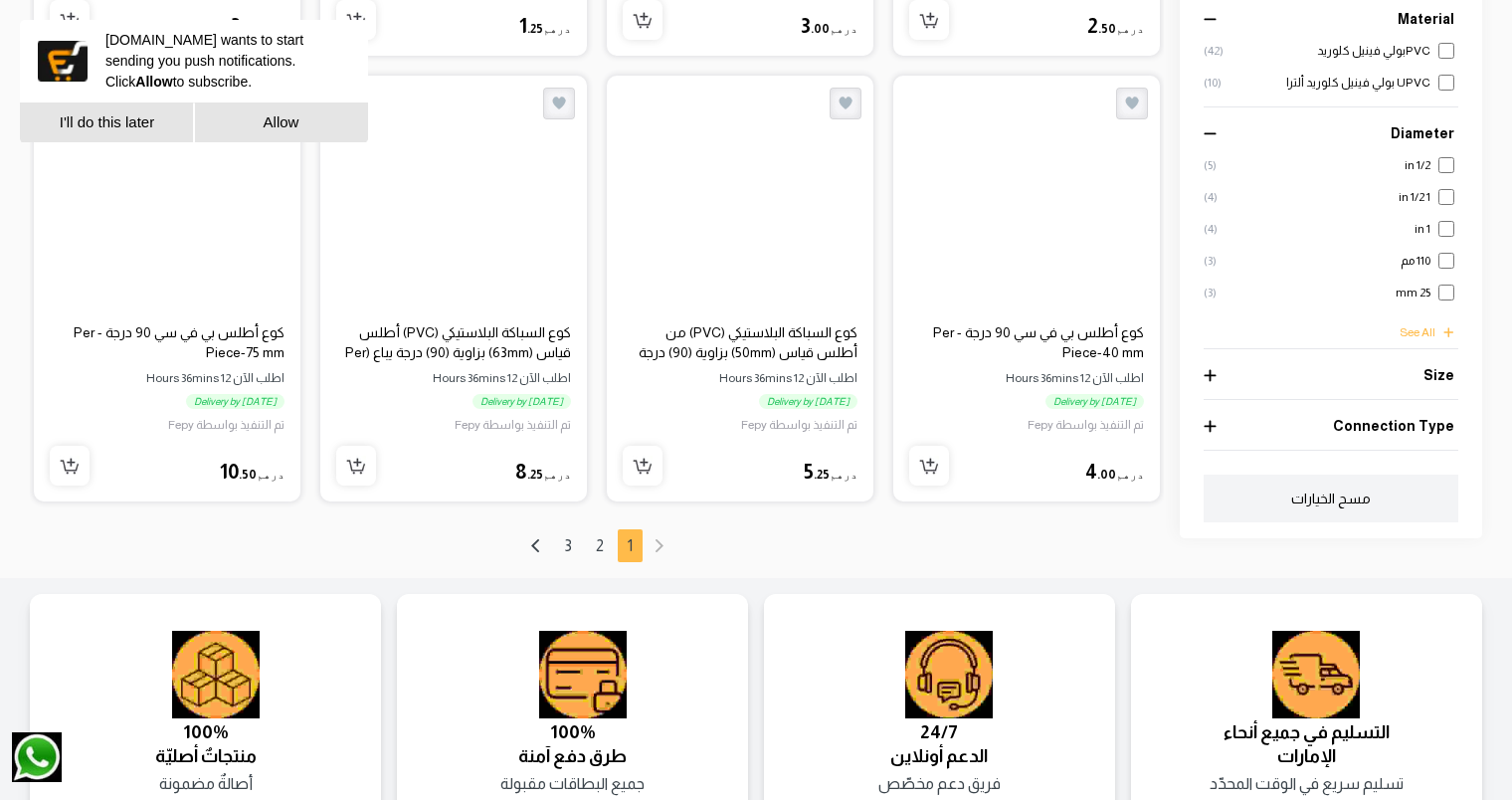 scroll, scrollTop: 2090, scrollLeft: 0, axis: vertical 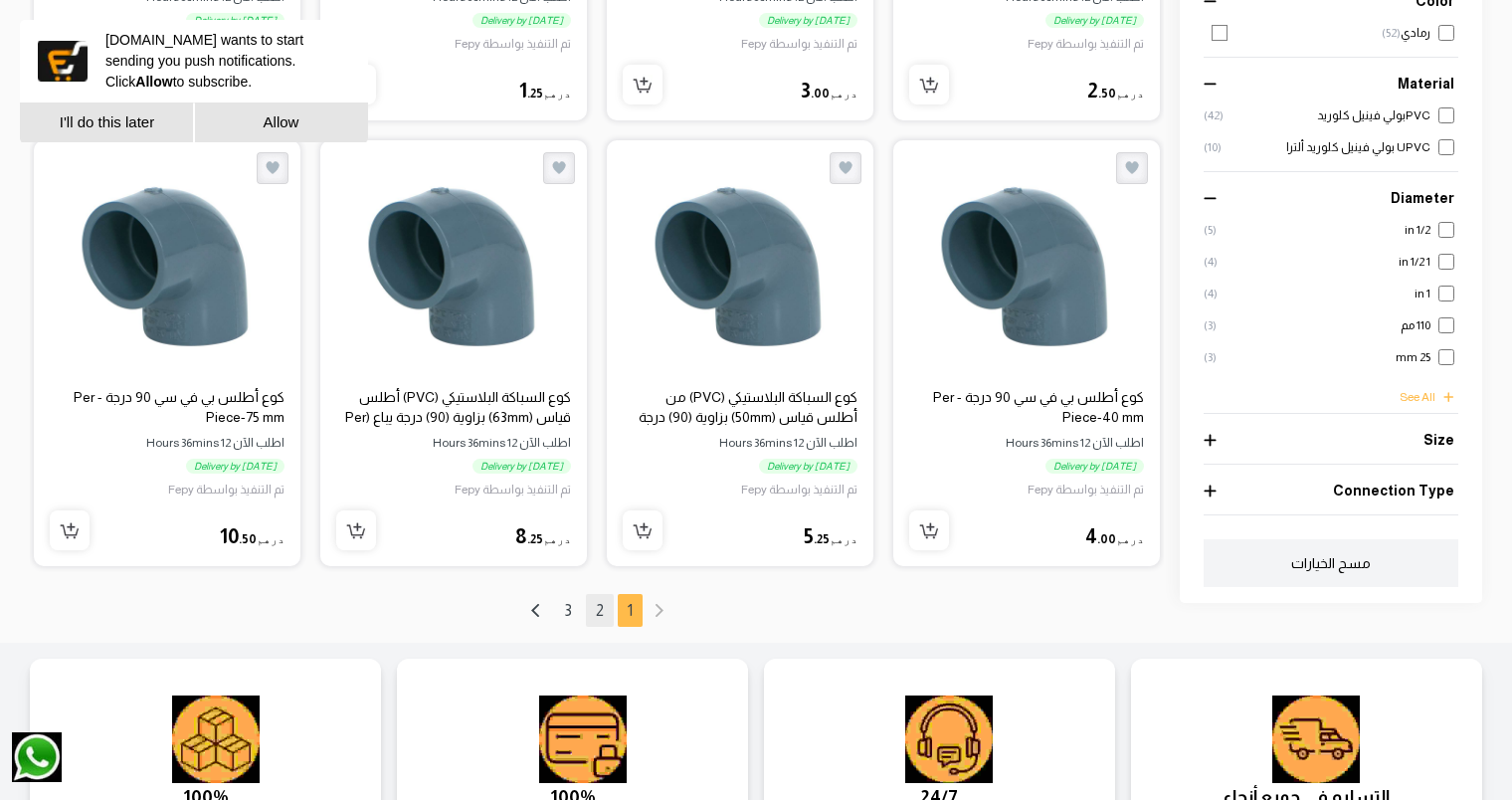 click on "2" at bounding box center (600, 610) 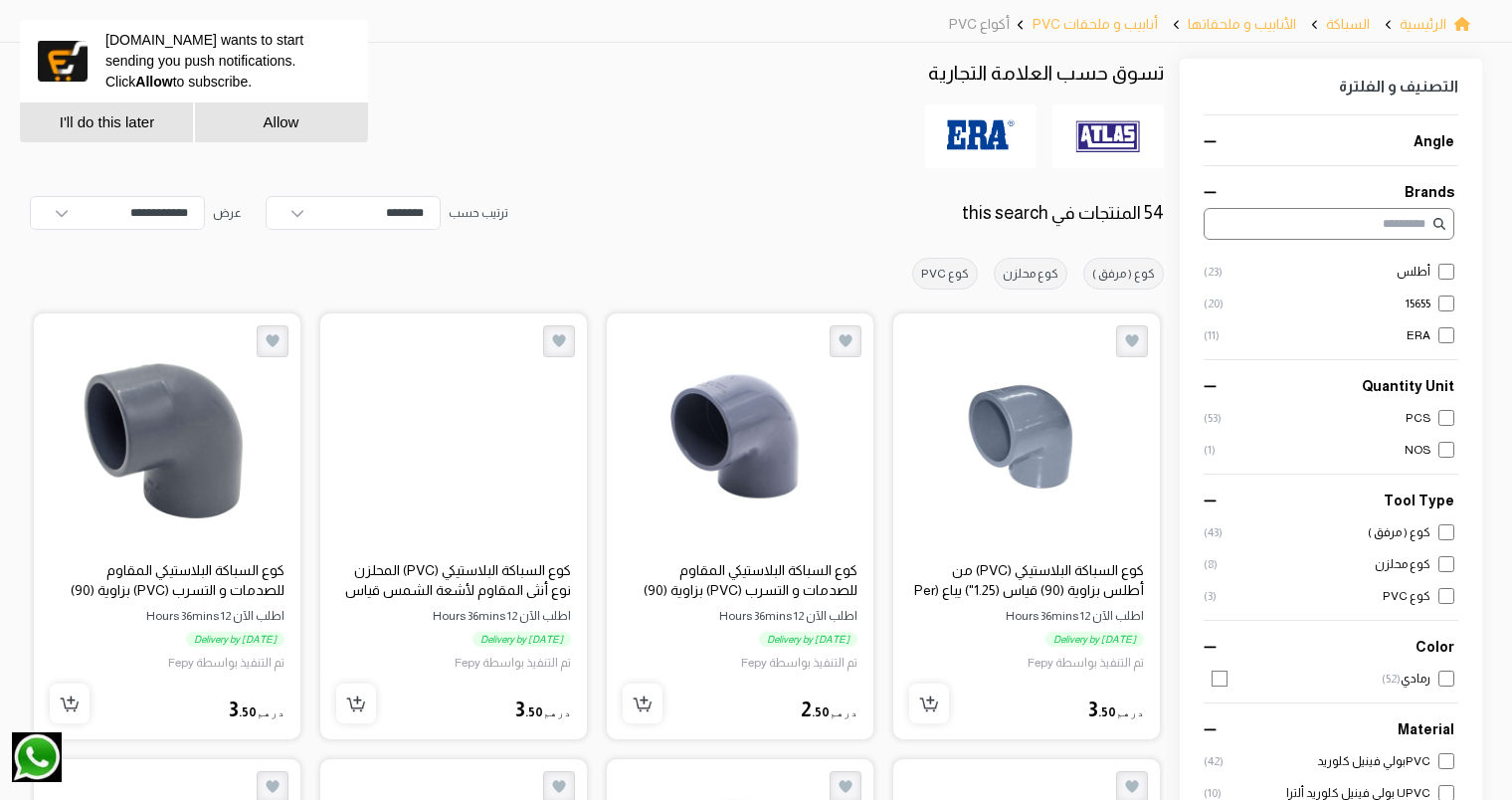 scroll, scrollTop: 127, scrollLeft: 0, axis: vertical 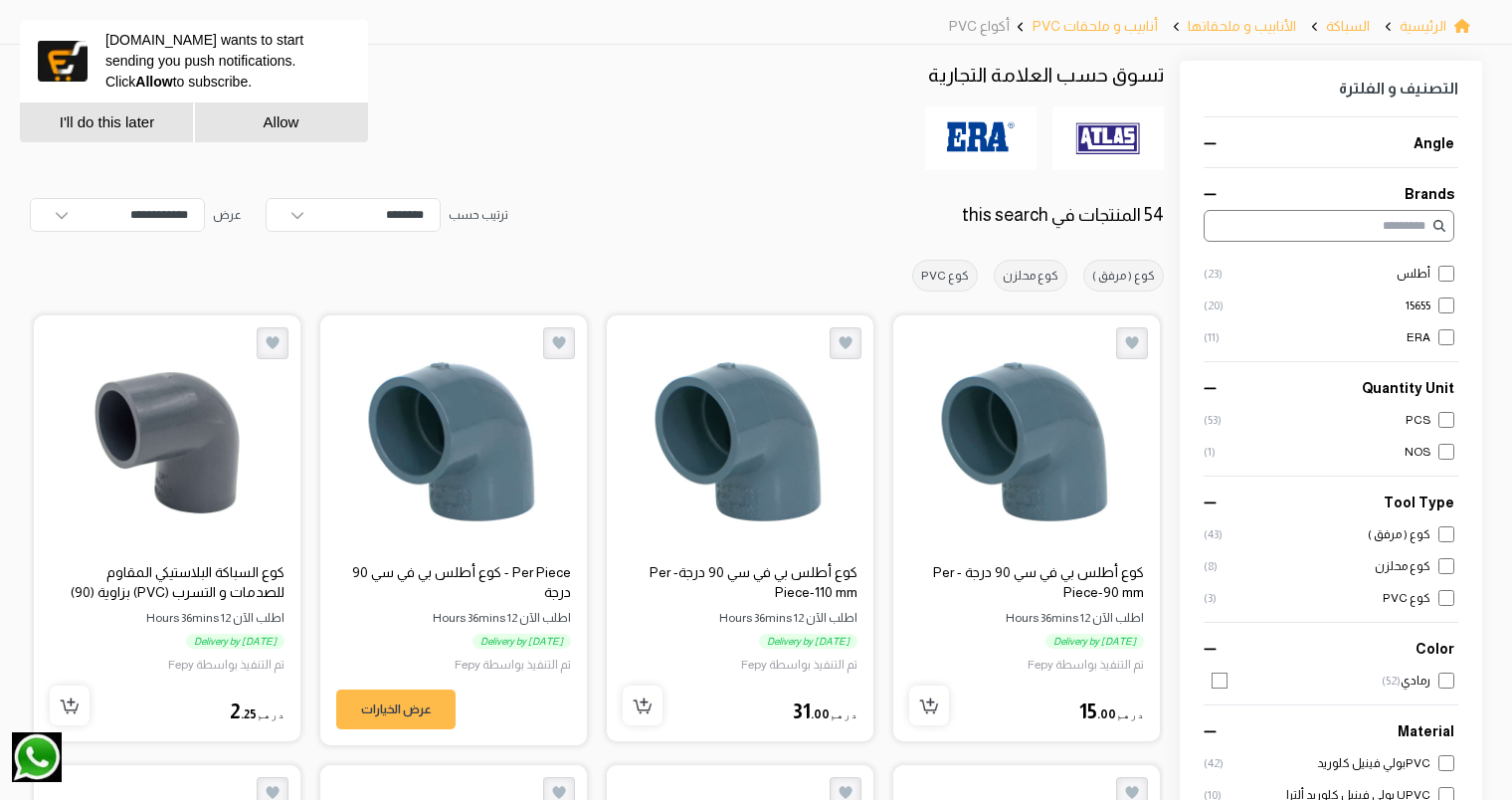 click on "كوع أطلس بي في سي 90 درجة- Per Piece-110 mm" at bounding box center [740, 582] 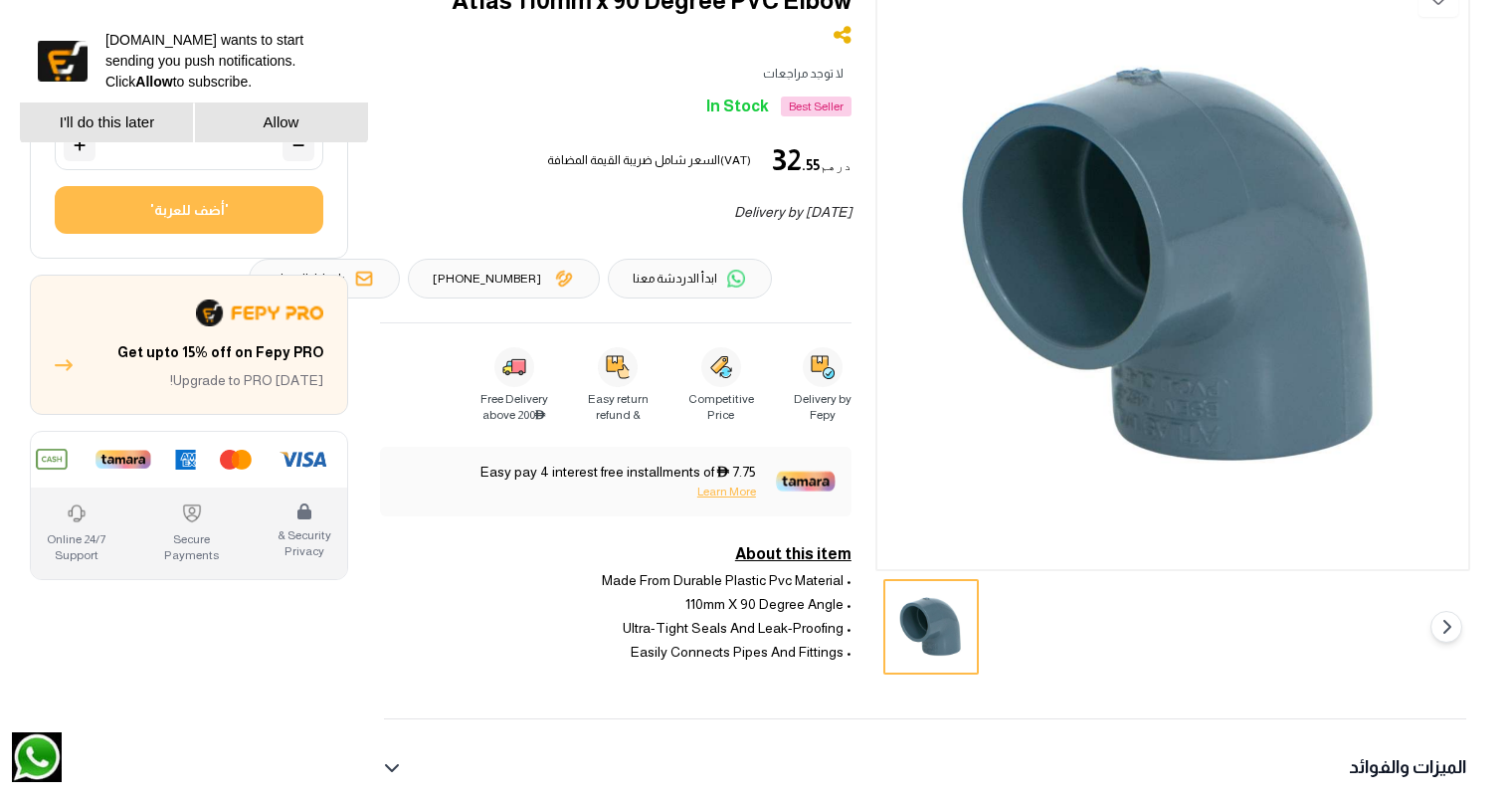 scroll, scrollTop: 0, scrollLeft: 0, axis: both 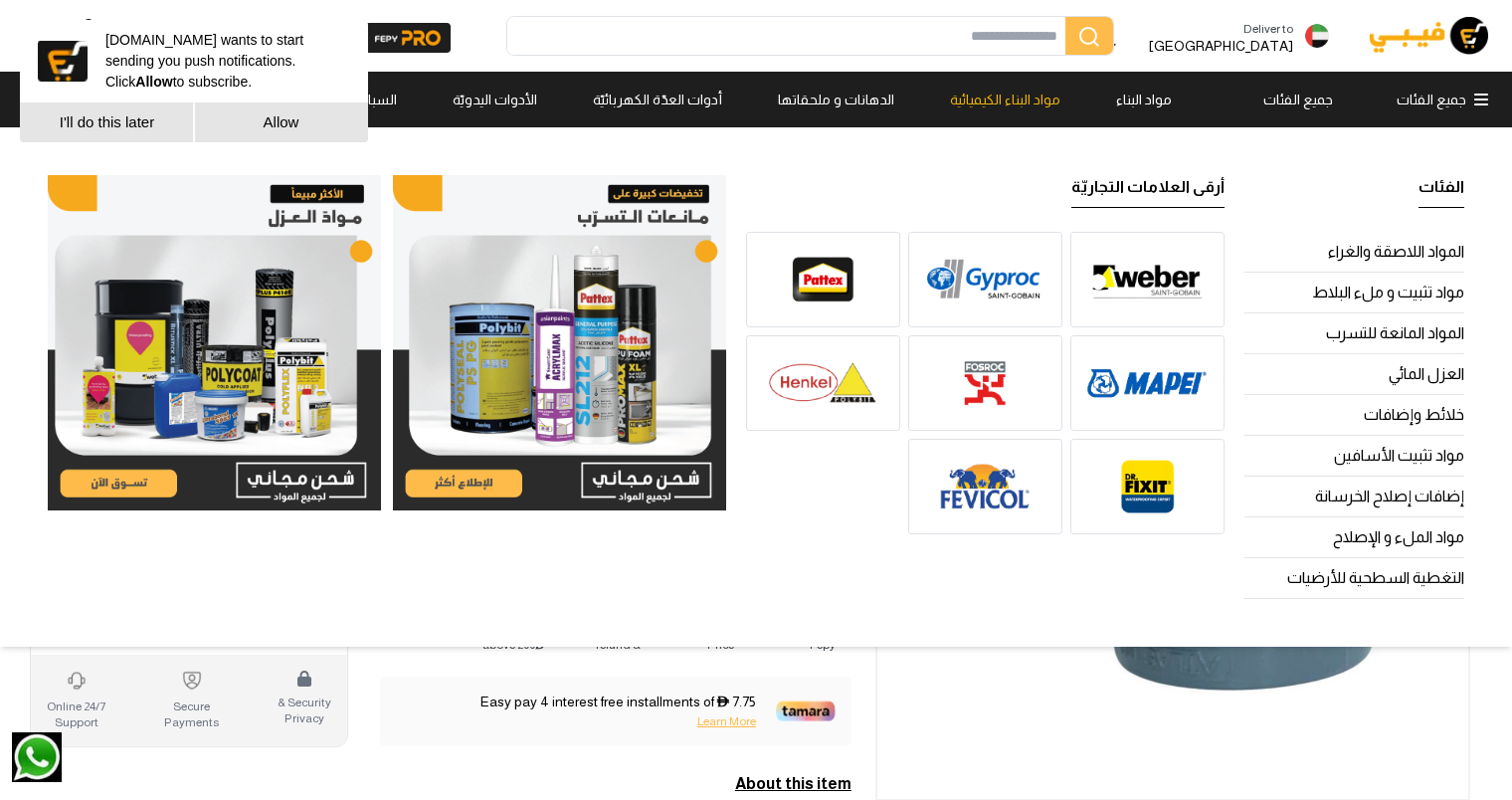 click at bounding box center [790, 36] 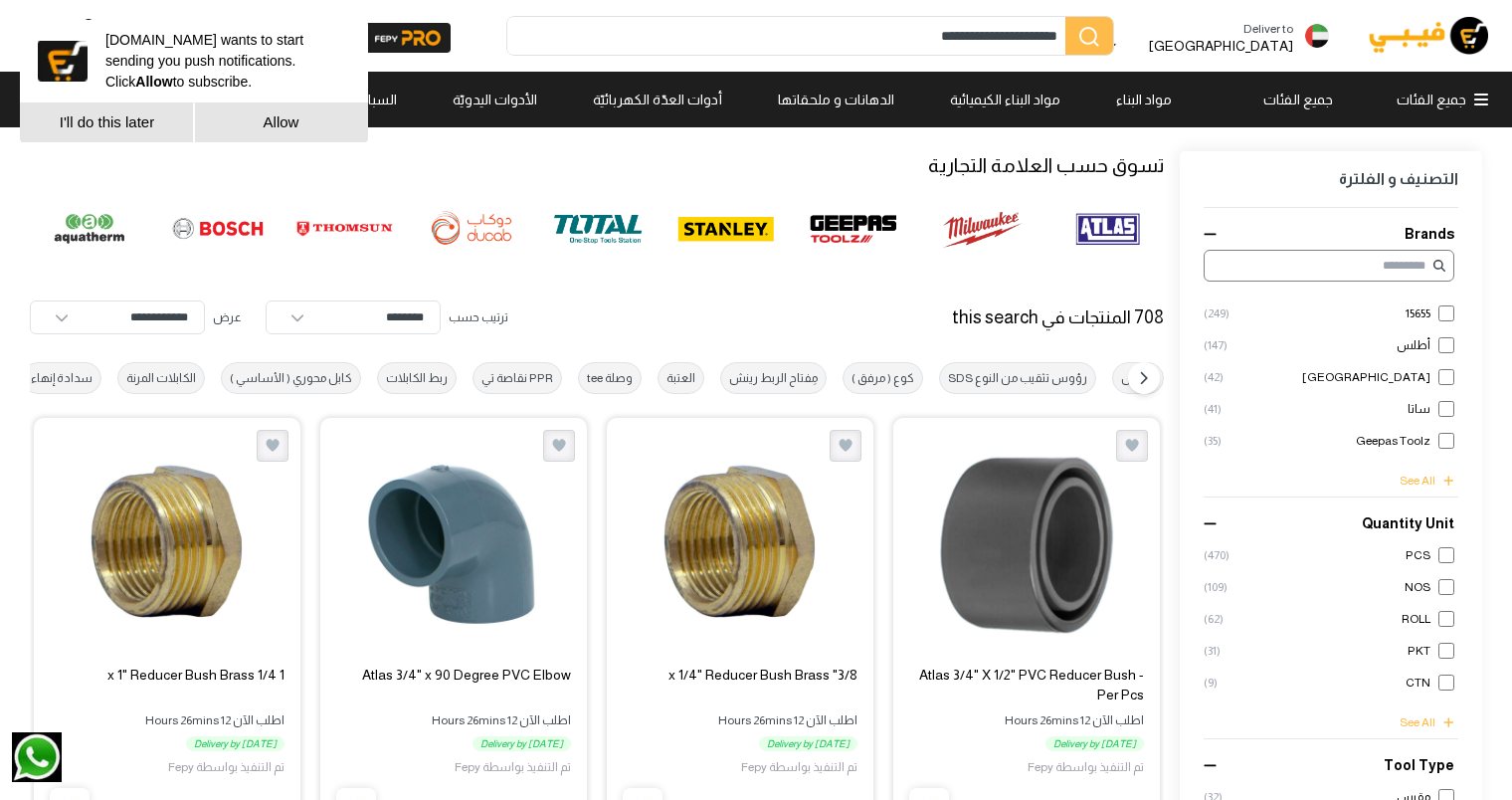 click on "Allow" at bounding box center [281, 122] 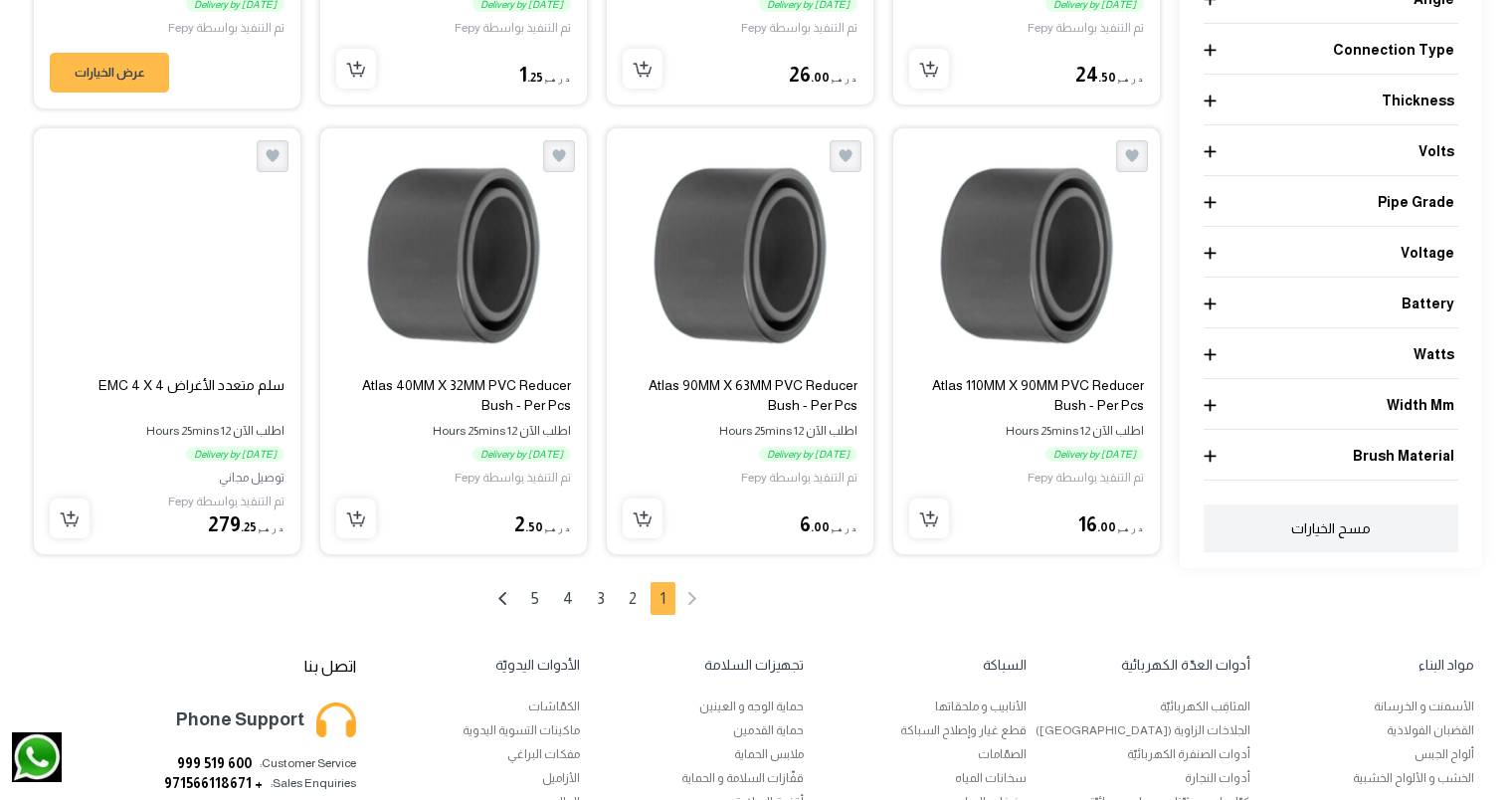 scroll, scrollTop: 2090, scrollLeft: 0, axis: vertical 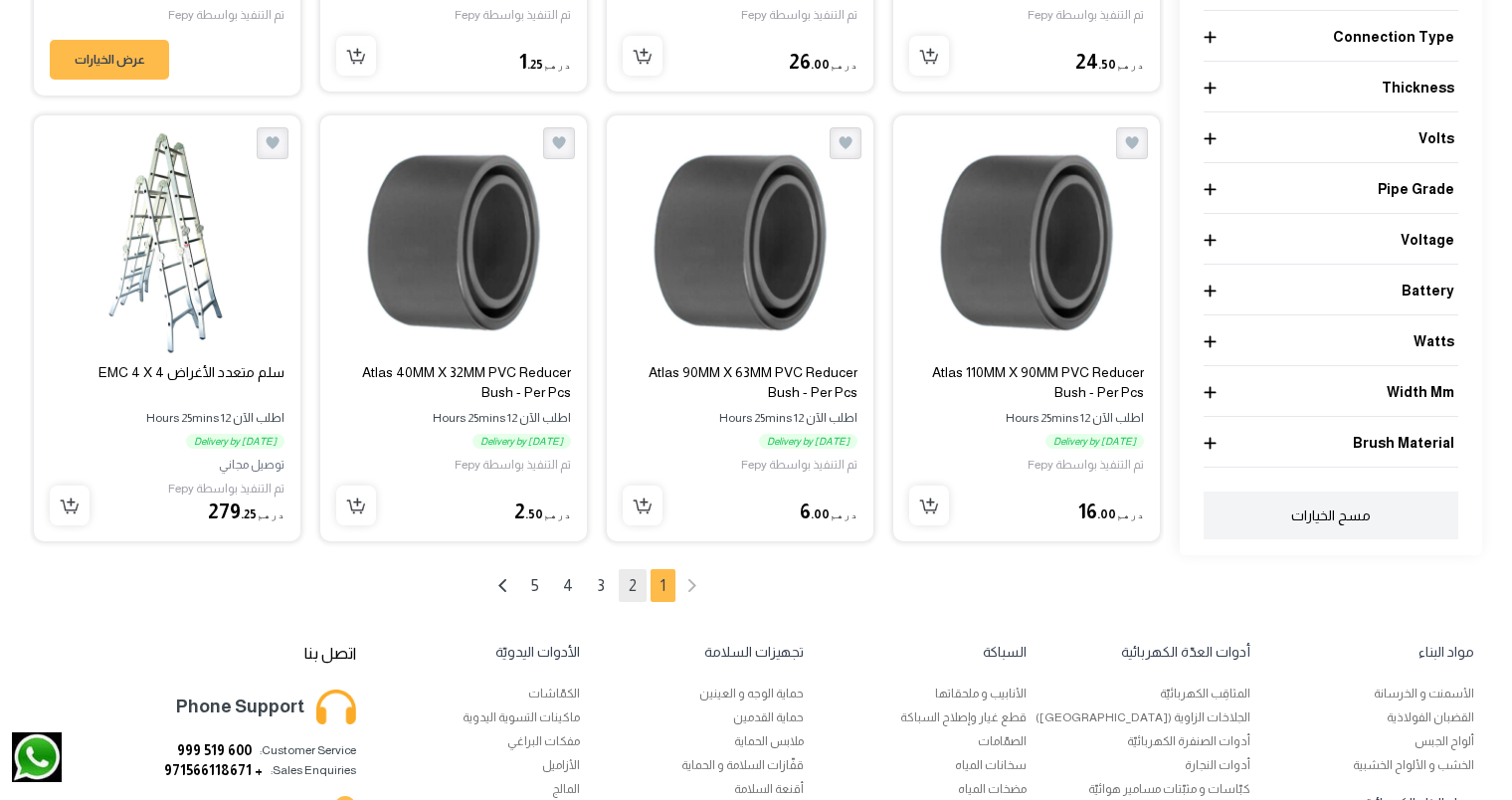 click on "2" at bounding box center [633, 585] 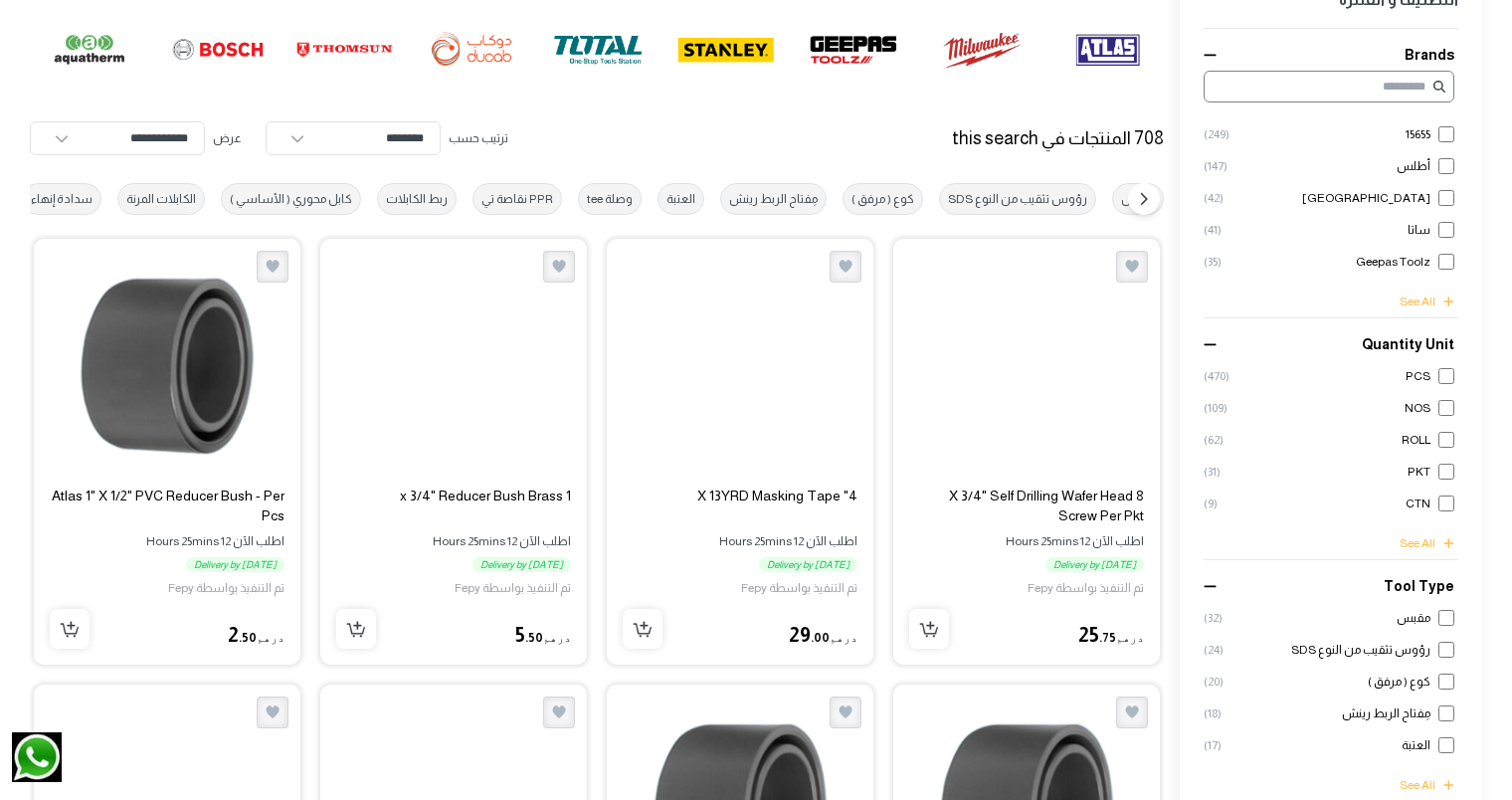 scroll, scrollTop: 0, scrollLeft: 0, axis: both 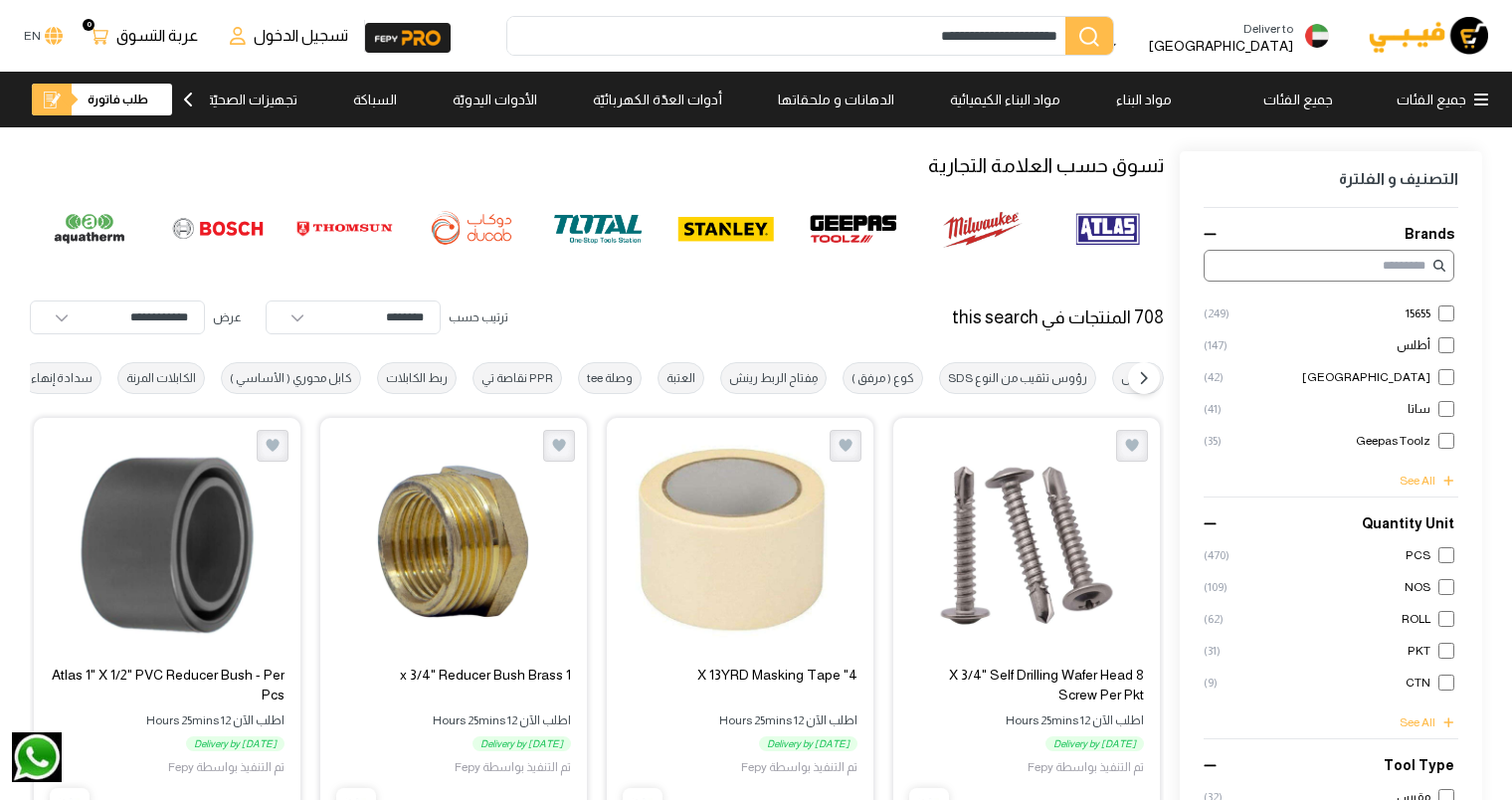 click on "جميع الفئات" at bounding box center [1442, 100] 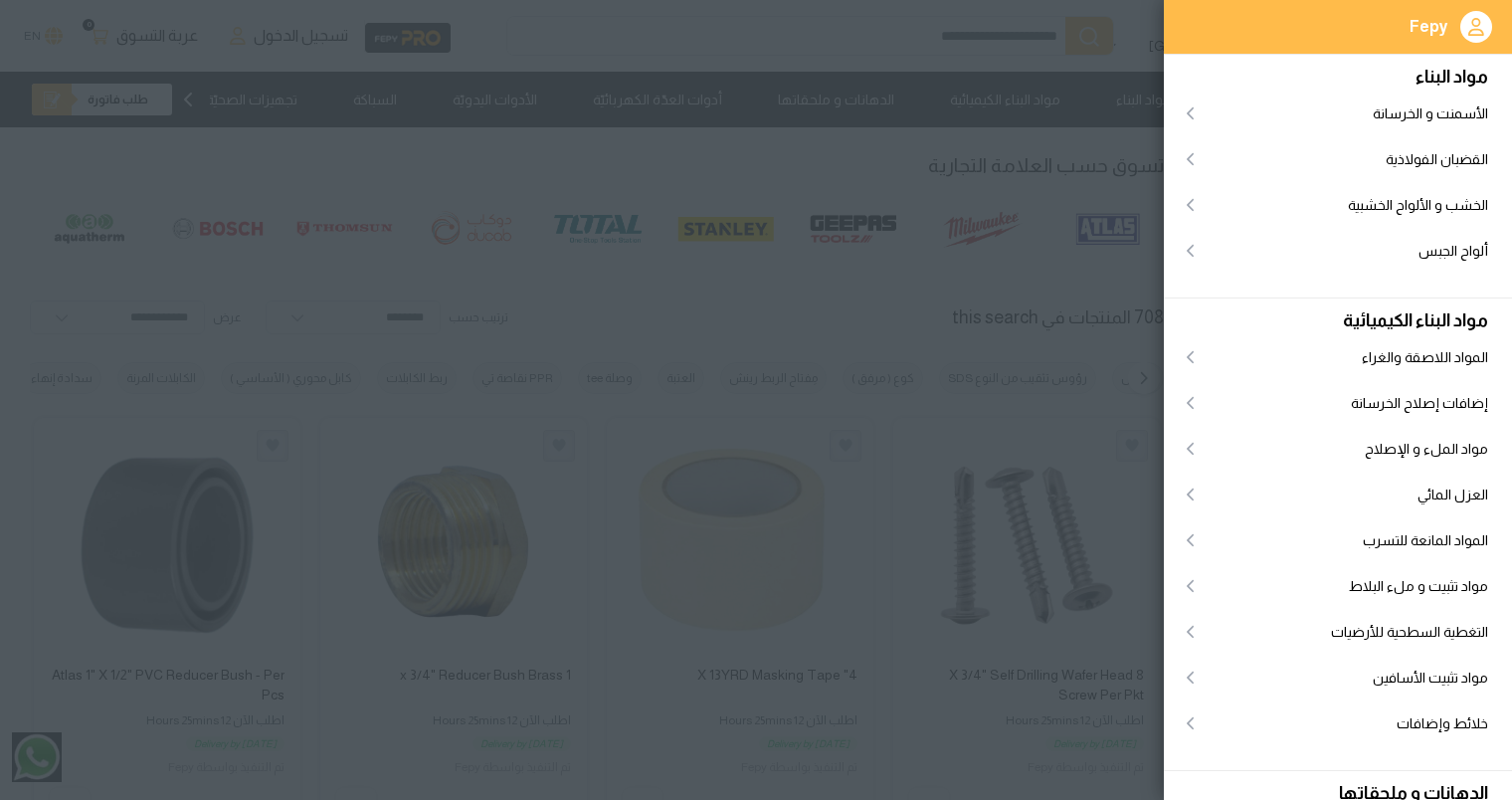 click at bounding box center (756, 400) 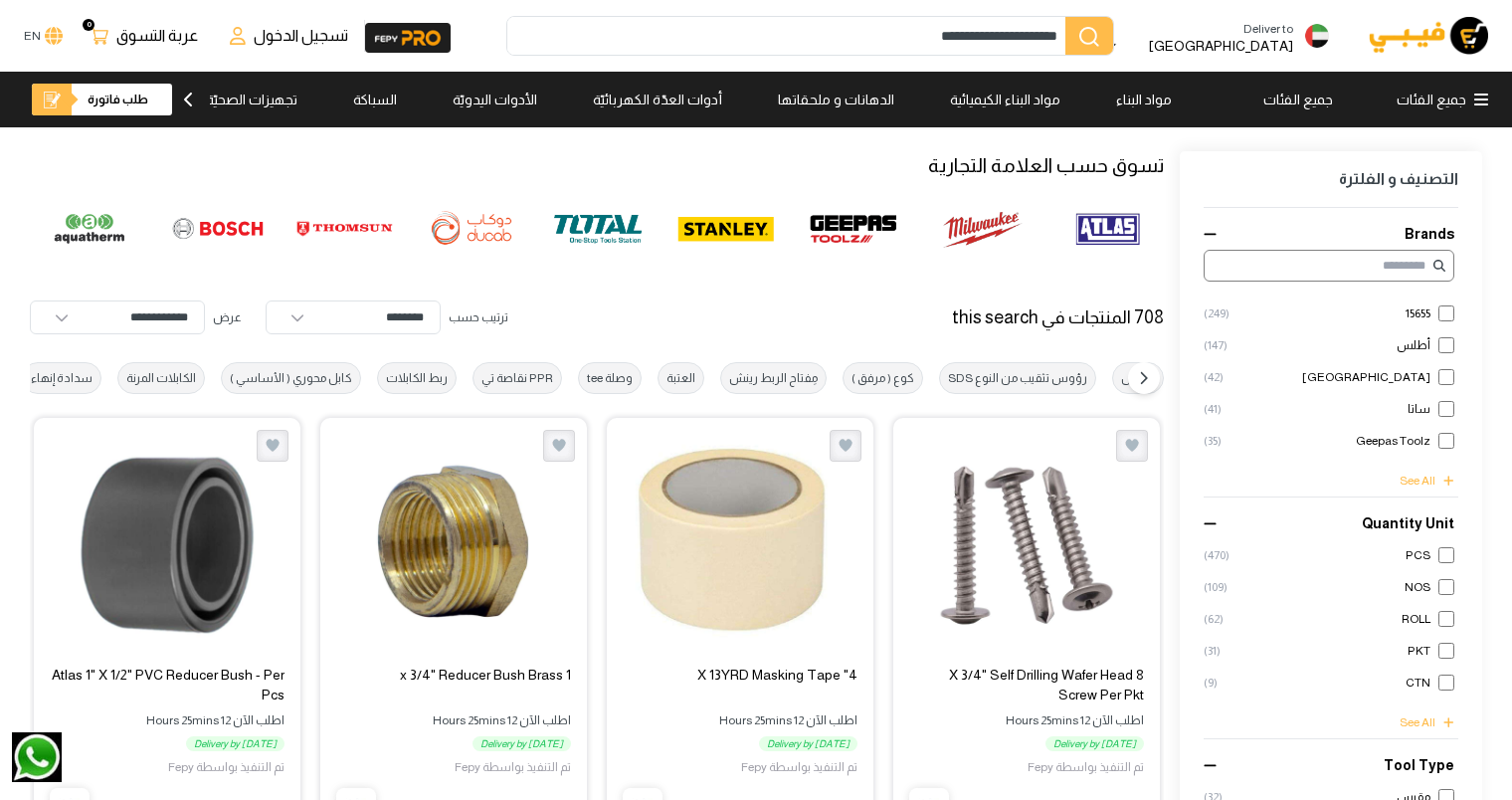 click on "**********" at bounding box center [790, 36] 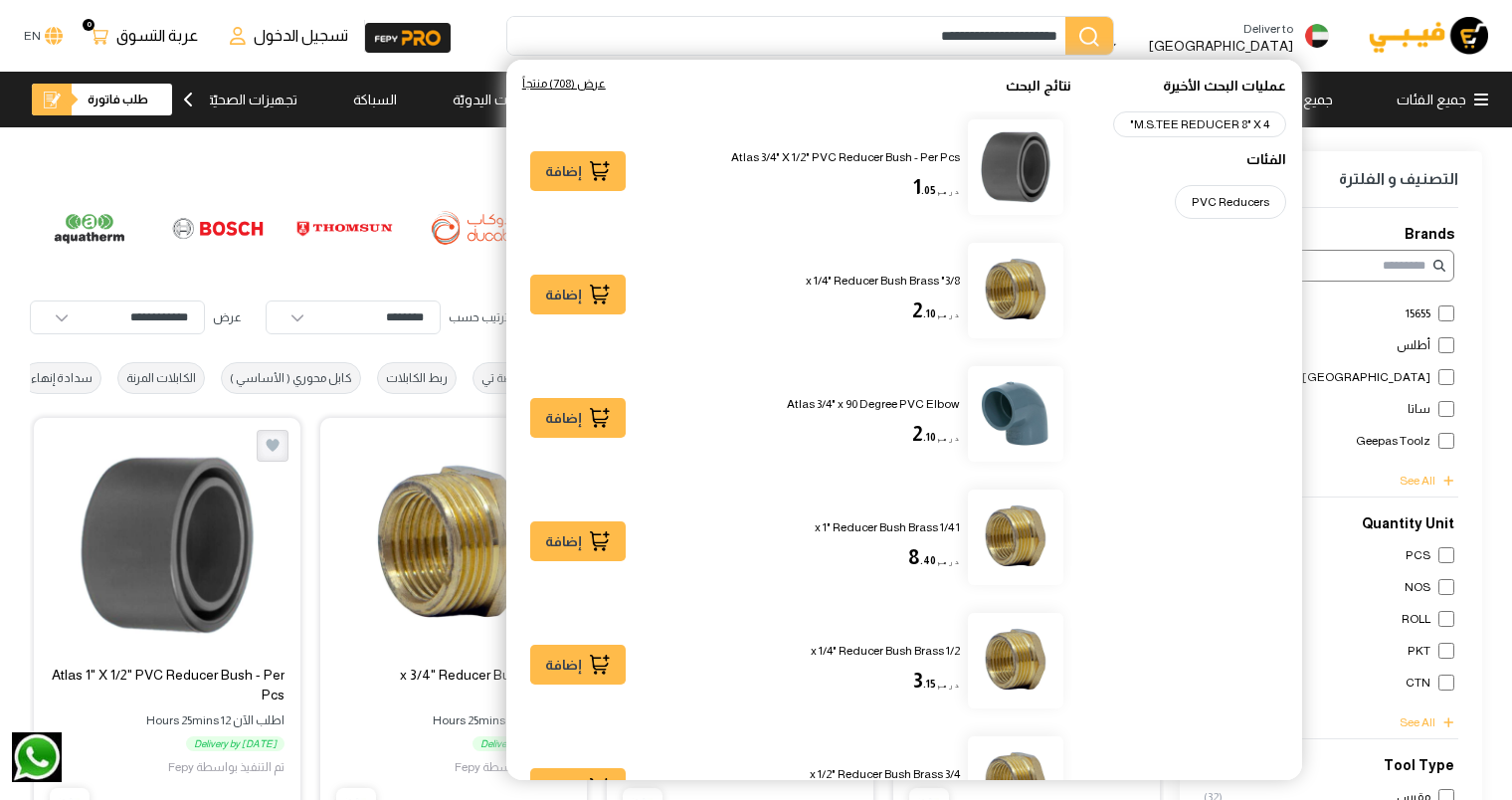 click on "**********" at bounding box center (790, 36) 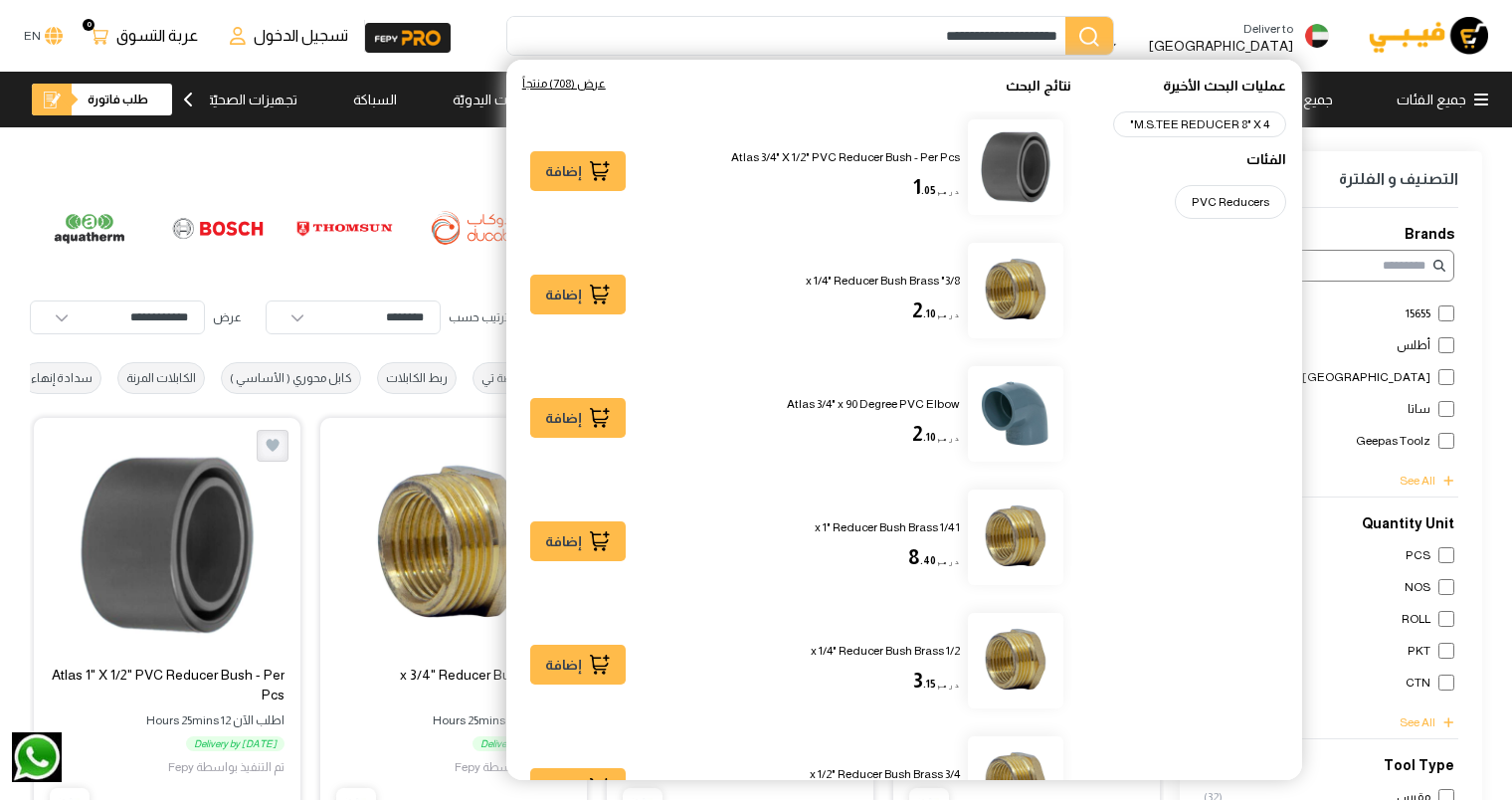 type on "**********" 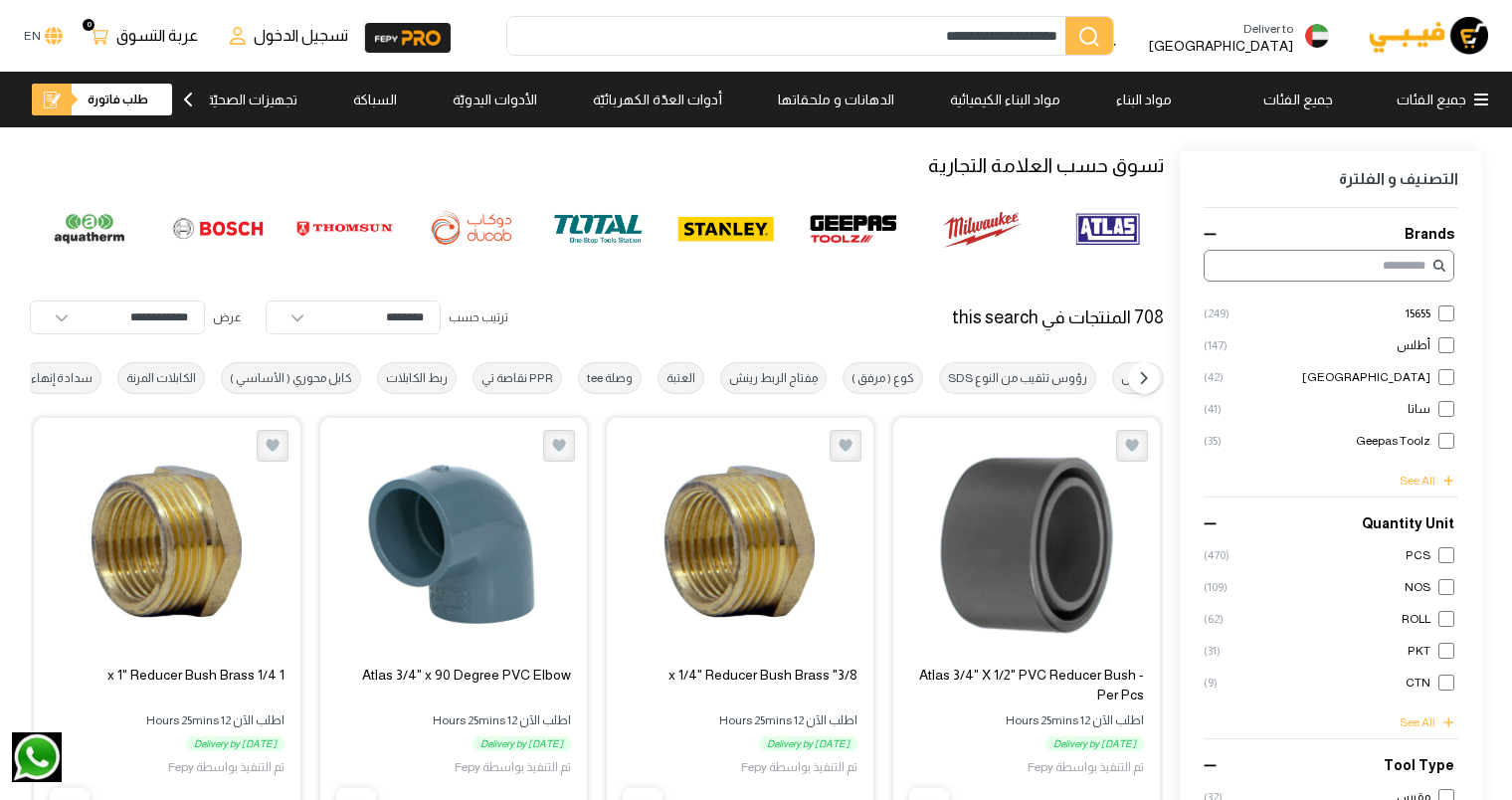 click at bounding box center [1027, 545] 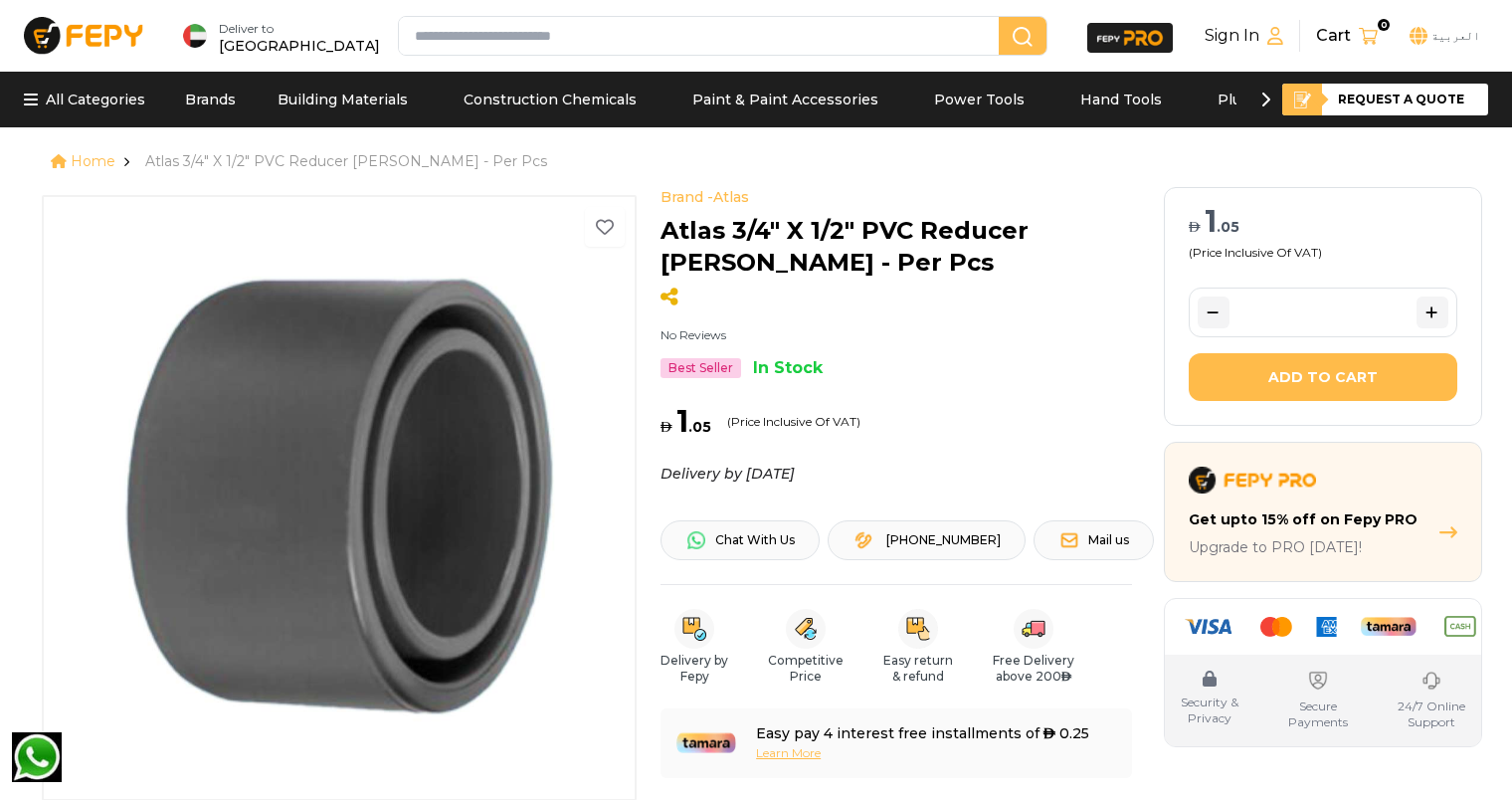 scroll, scrollTop: 398, scrollLeft: 0, axis: vertical 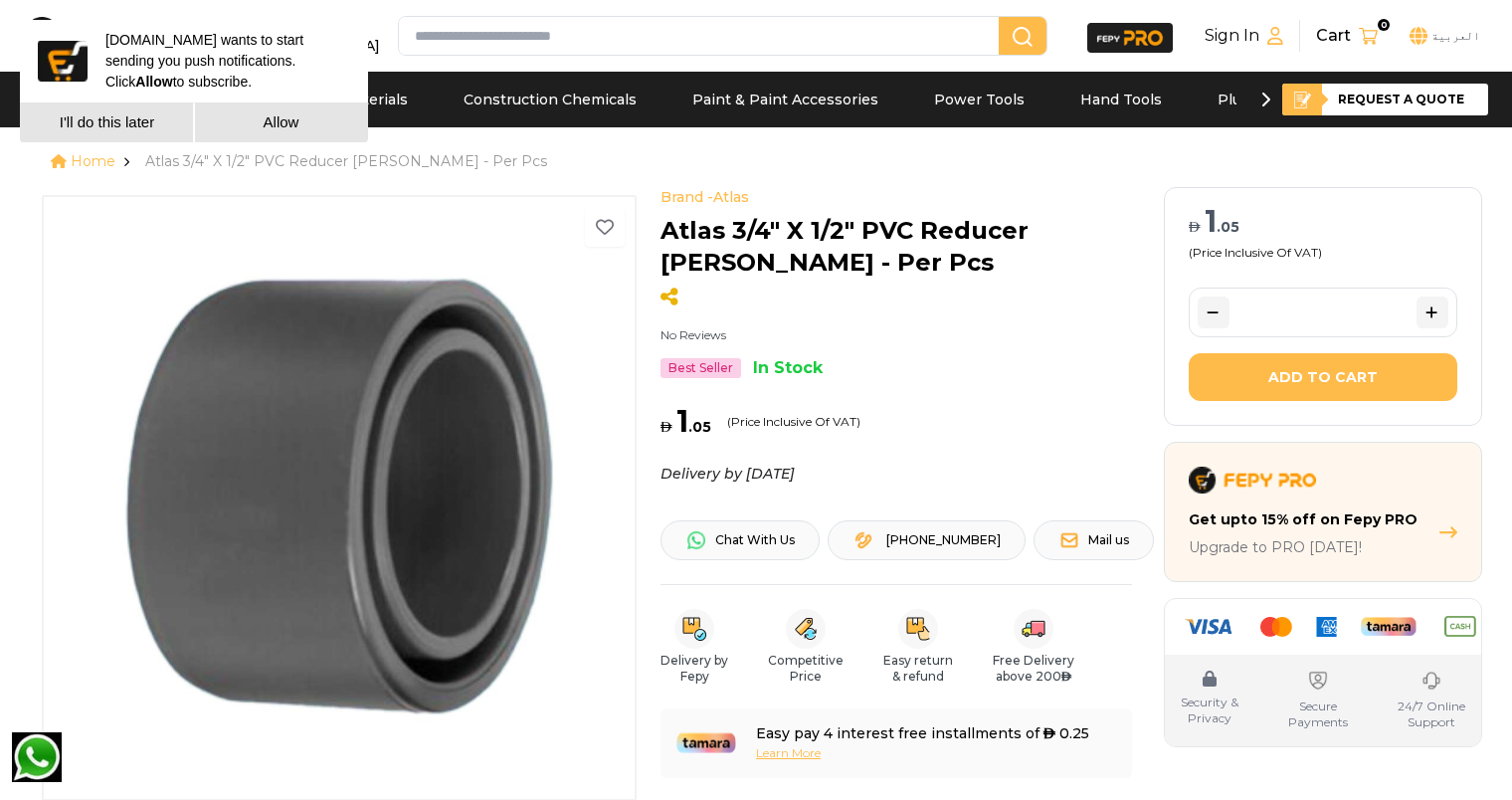click on "Allow" at bounding box center [281, 122] 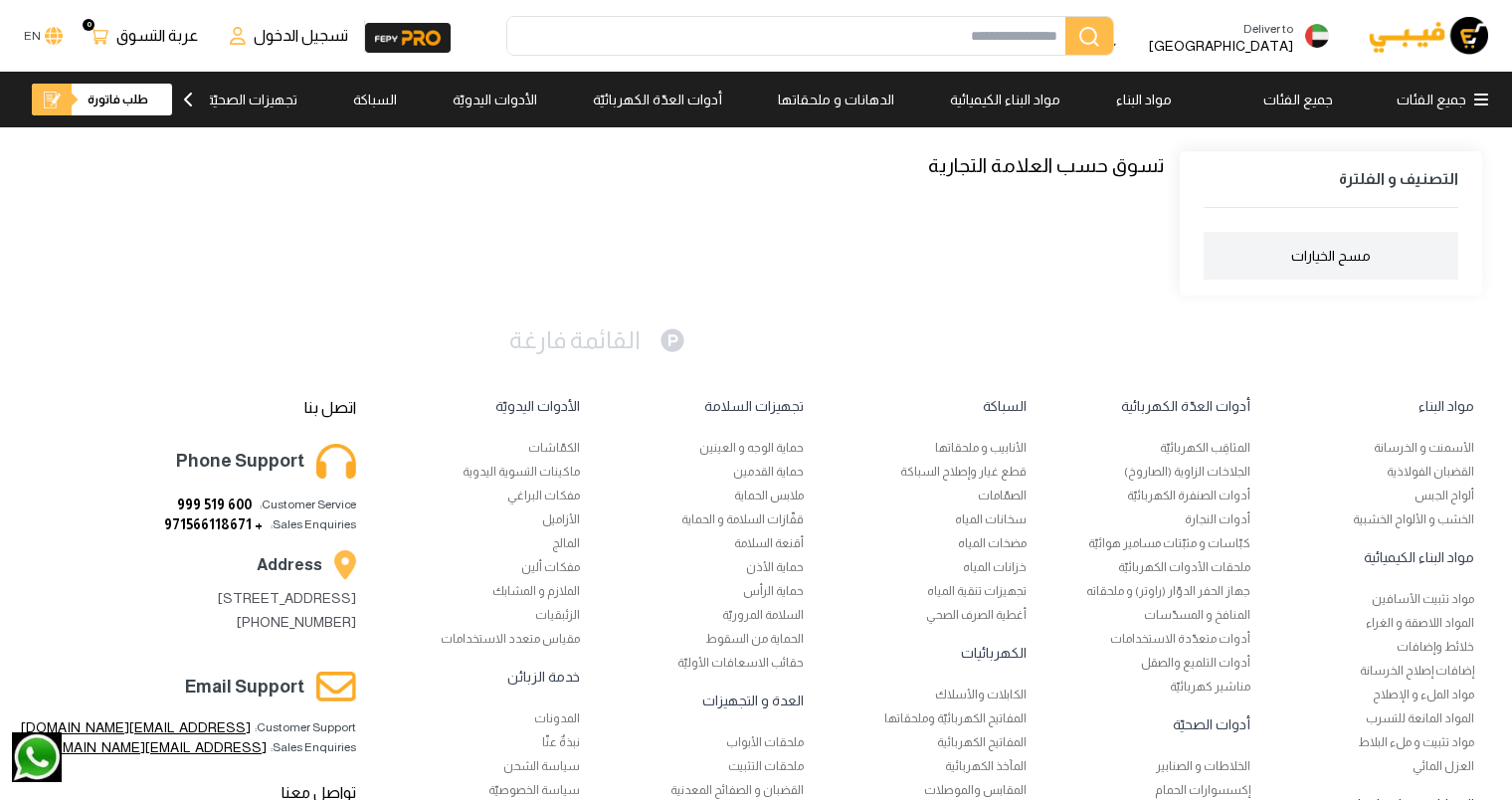 scroll, scrollTop: 0, scrollLeft: 0, axis: both 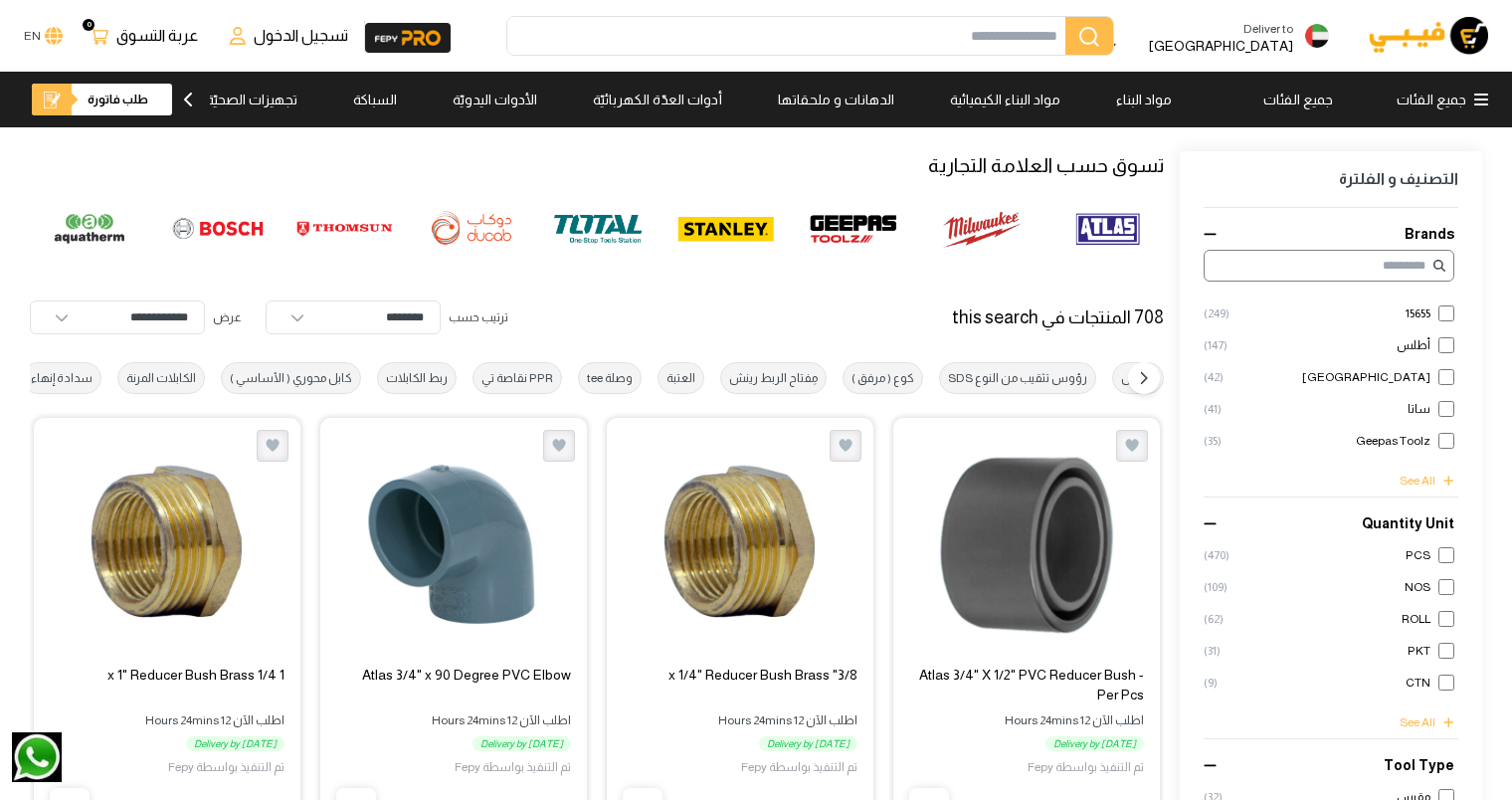 click on "جميع الفئات" at bounding box center (1298, 100) 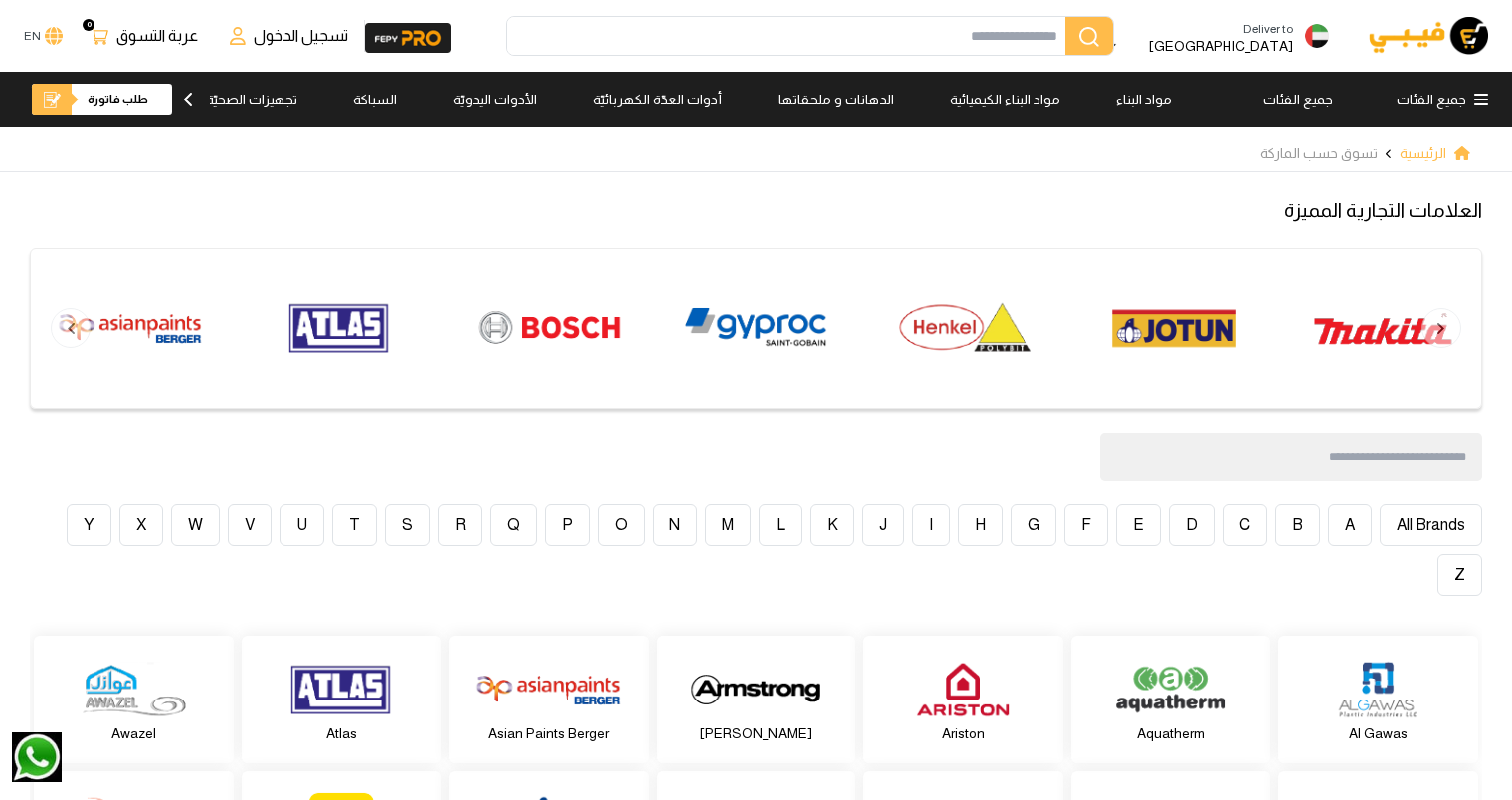scroll, scrollTop: 0, scrollLeft: 0, axis: both 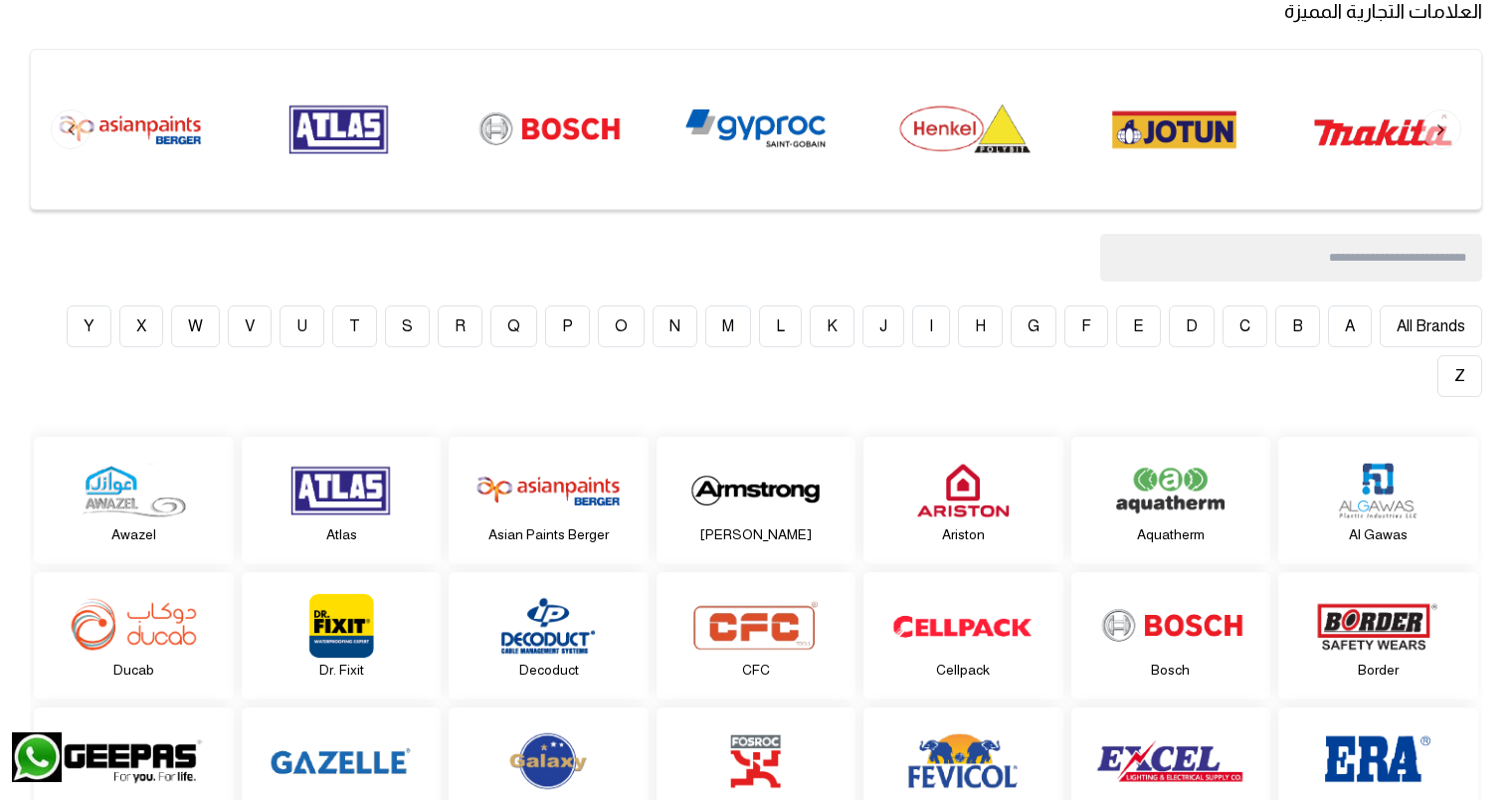 click at bounding box center (1378, 491) 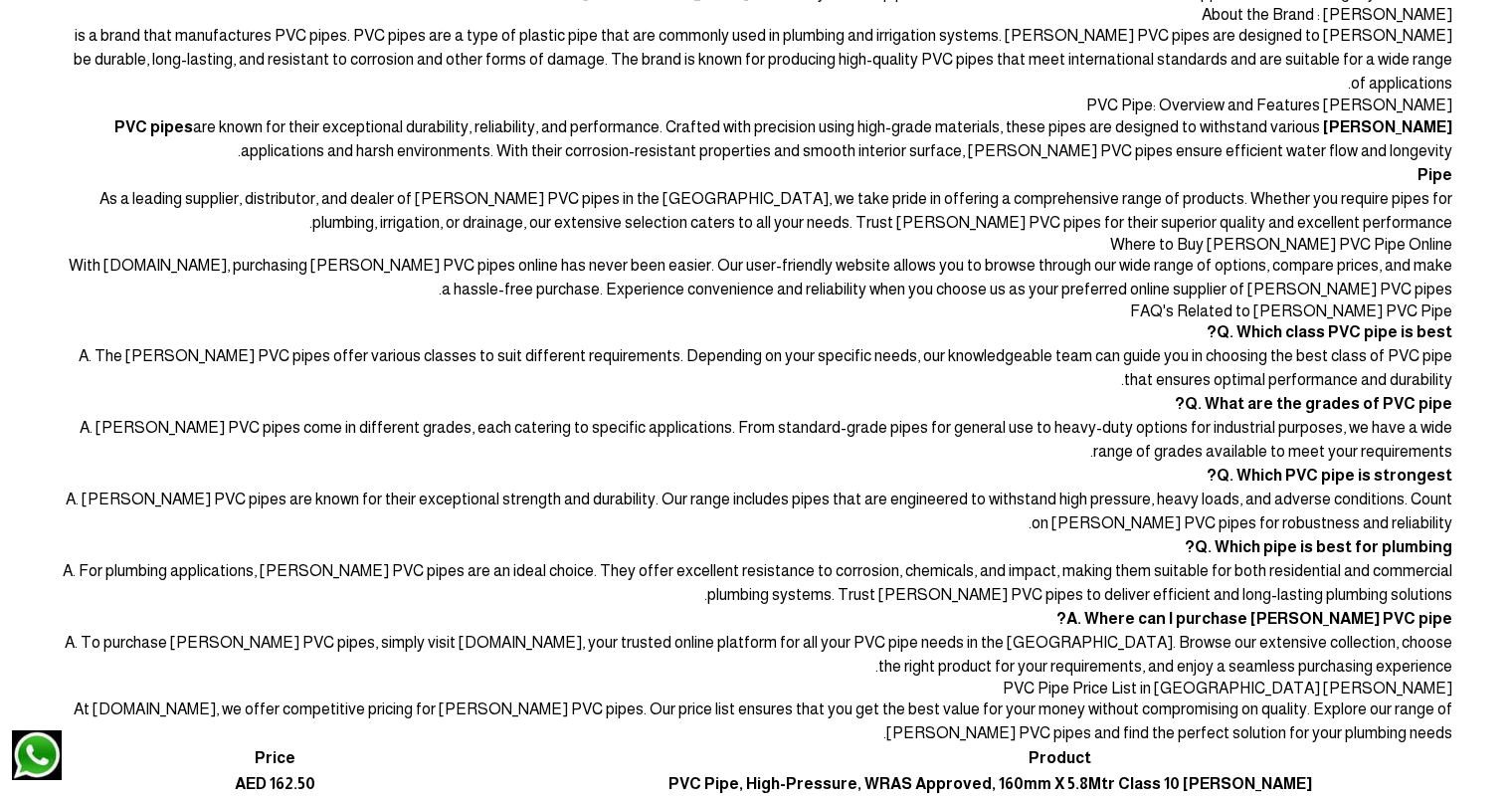 scroll, scrollTop: 0, scrollLeft: 0, axis: both 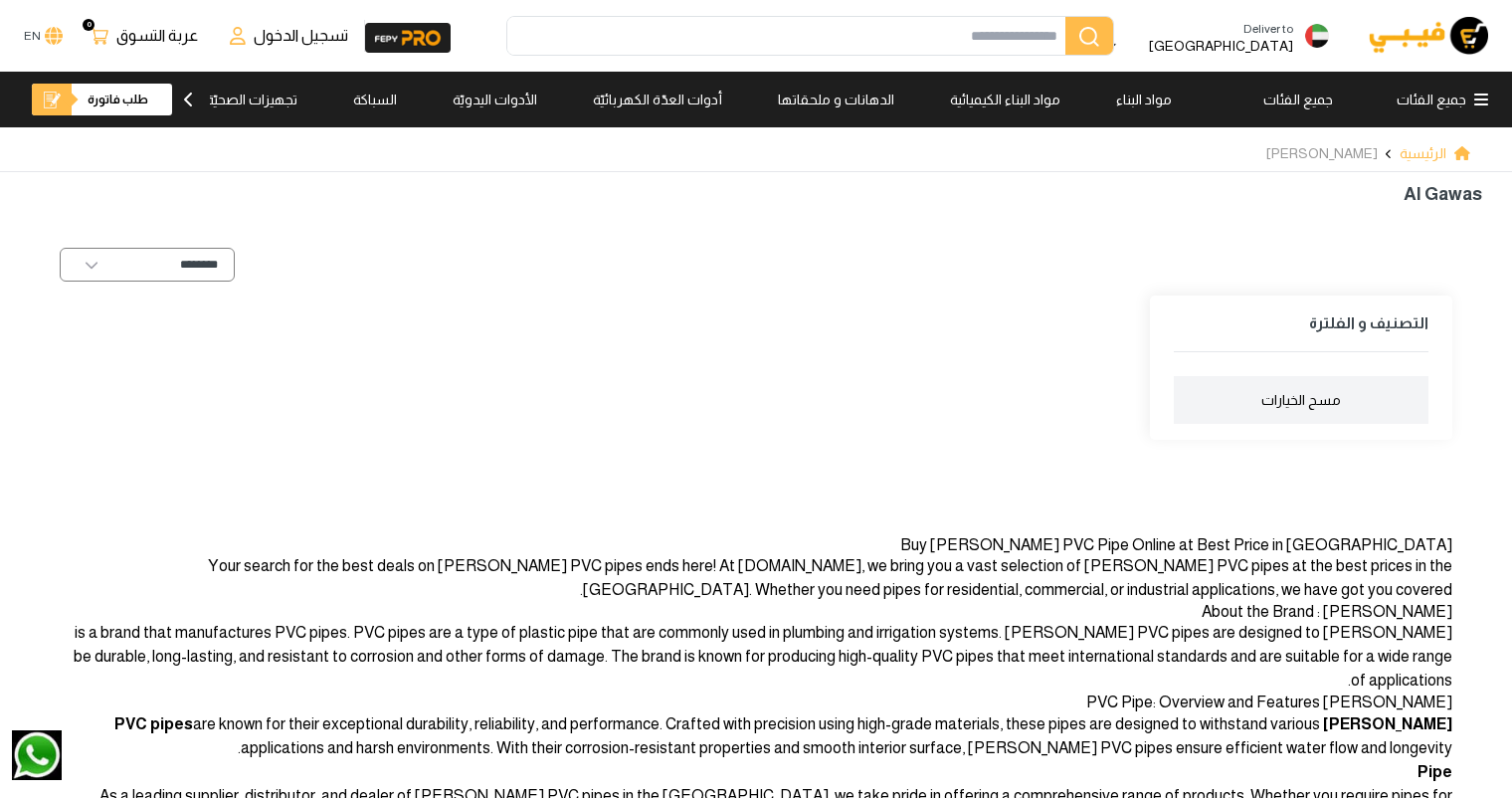 click on "جميع الفئات" at bounding box center [1298, 100] 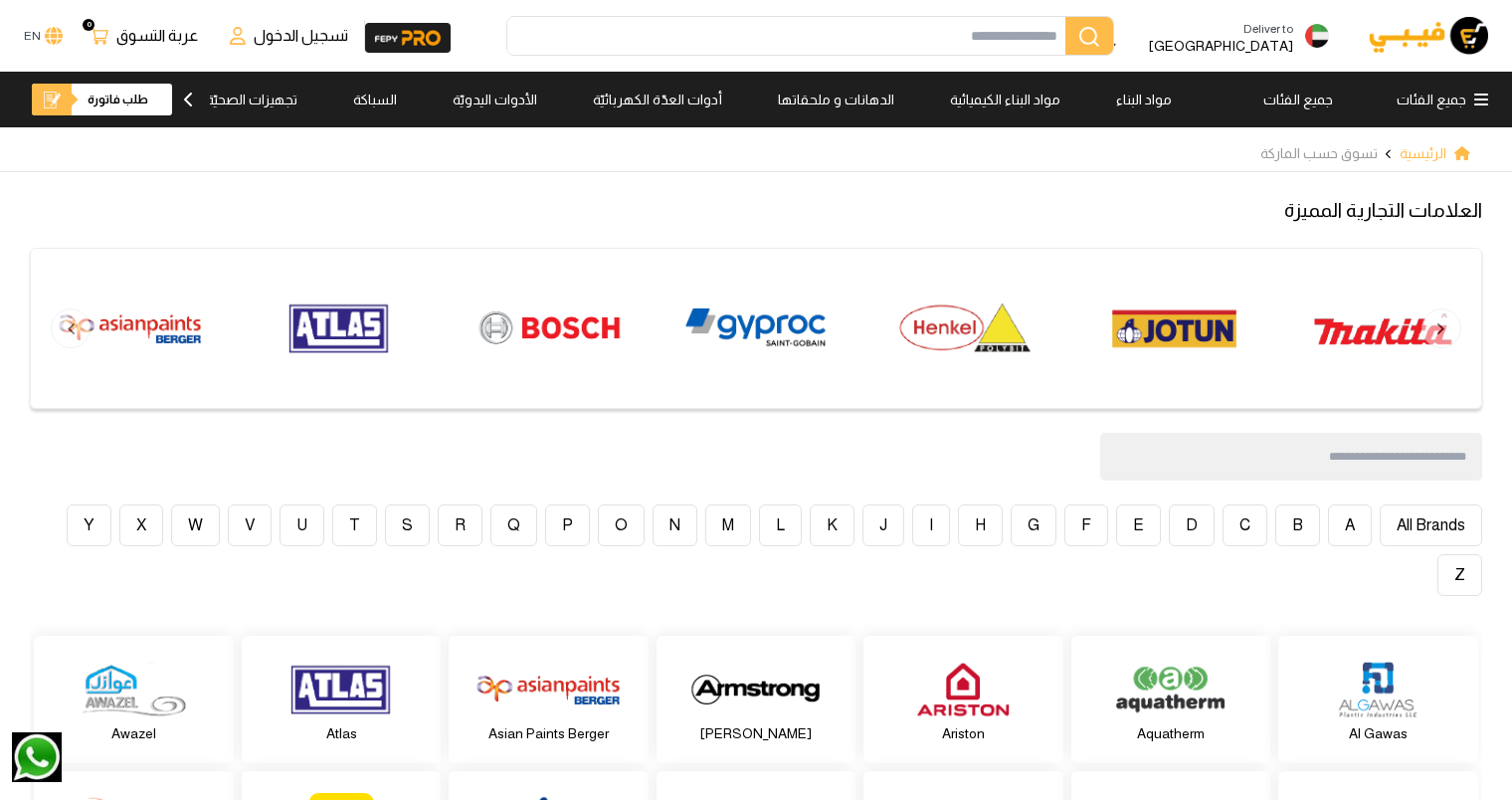 scroll, scrollTop: 0, scrollLeft: 0, axis: both 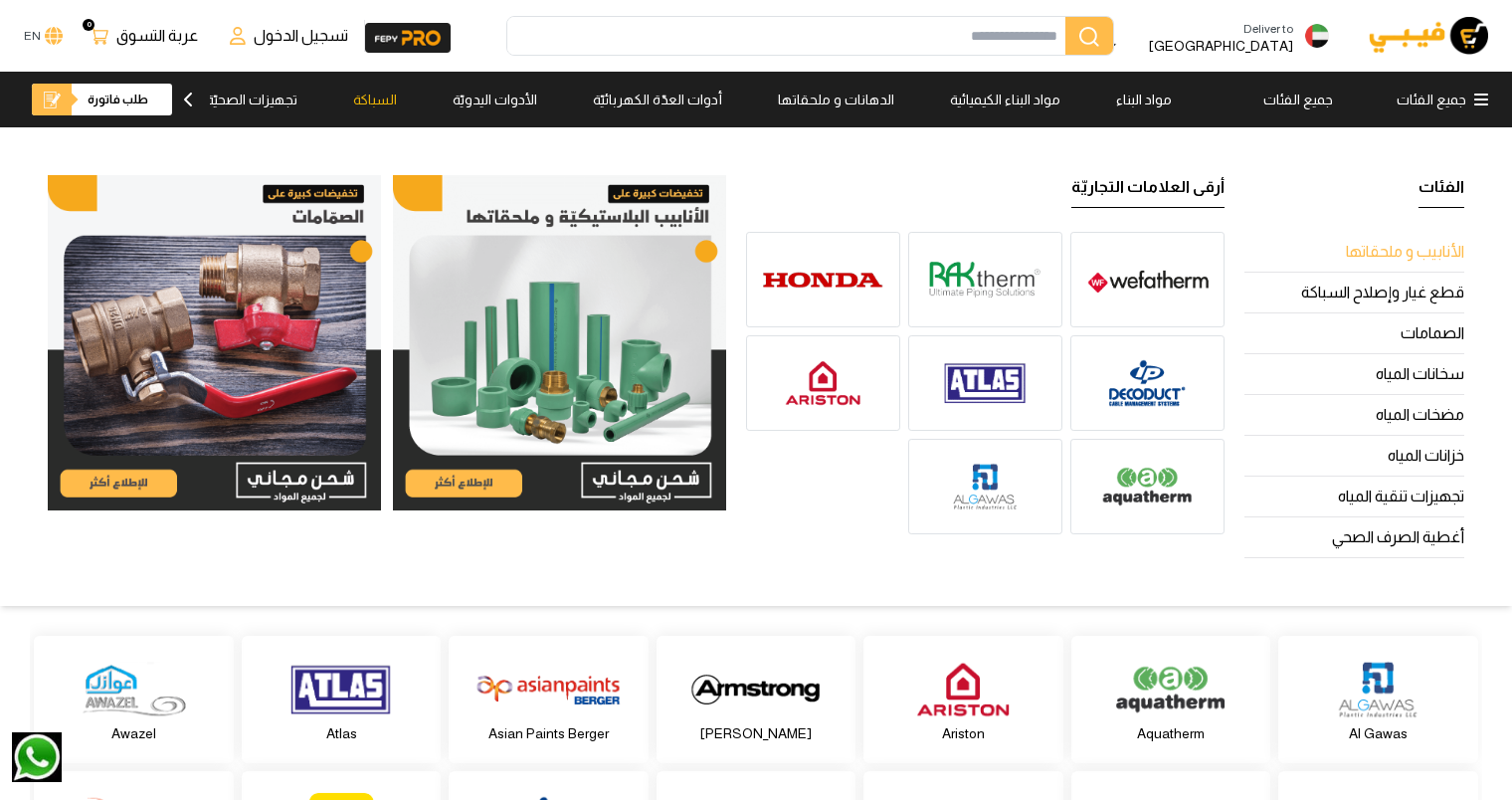 click on "الأنابيب و ملحقاتها" at bounding box center (1354, 252) 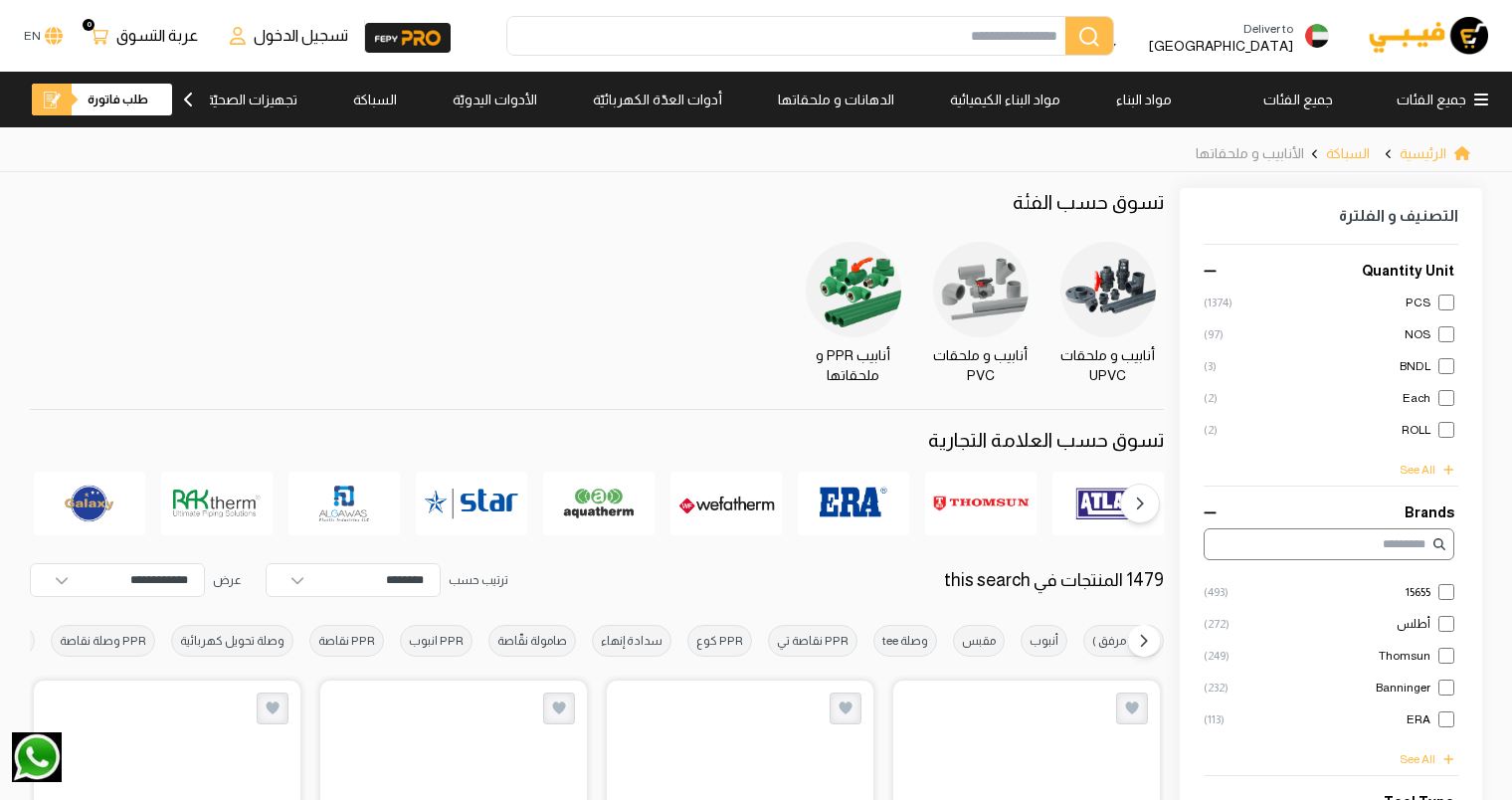 scroll, scrollTop: 199, scrollLeft: 0, axis: vertical 